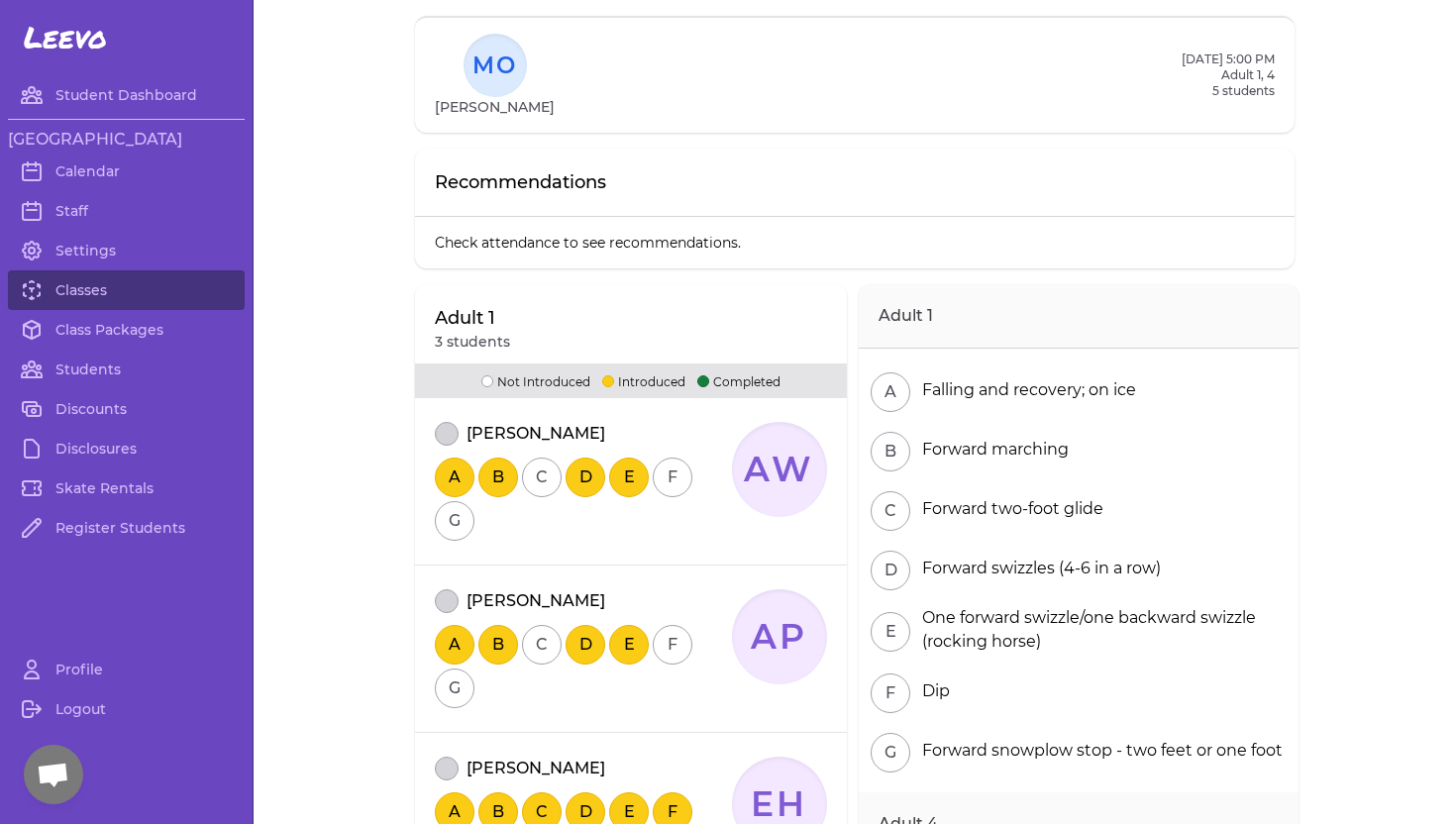 scroll, scrollTop: 0, scrollLeft: 0, axis: both 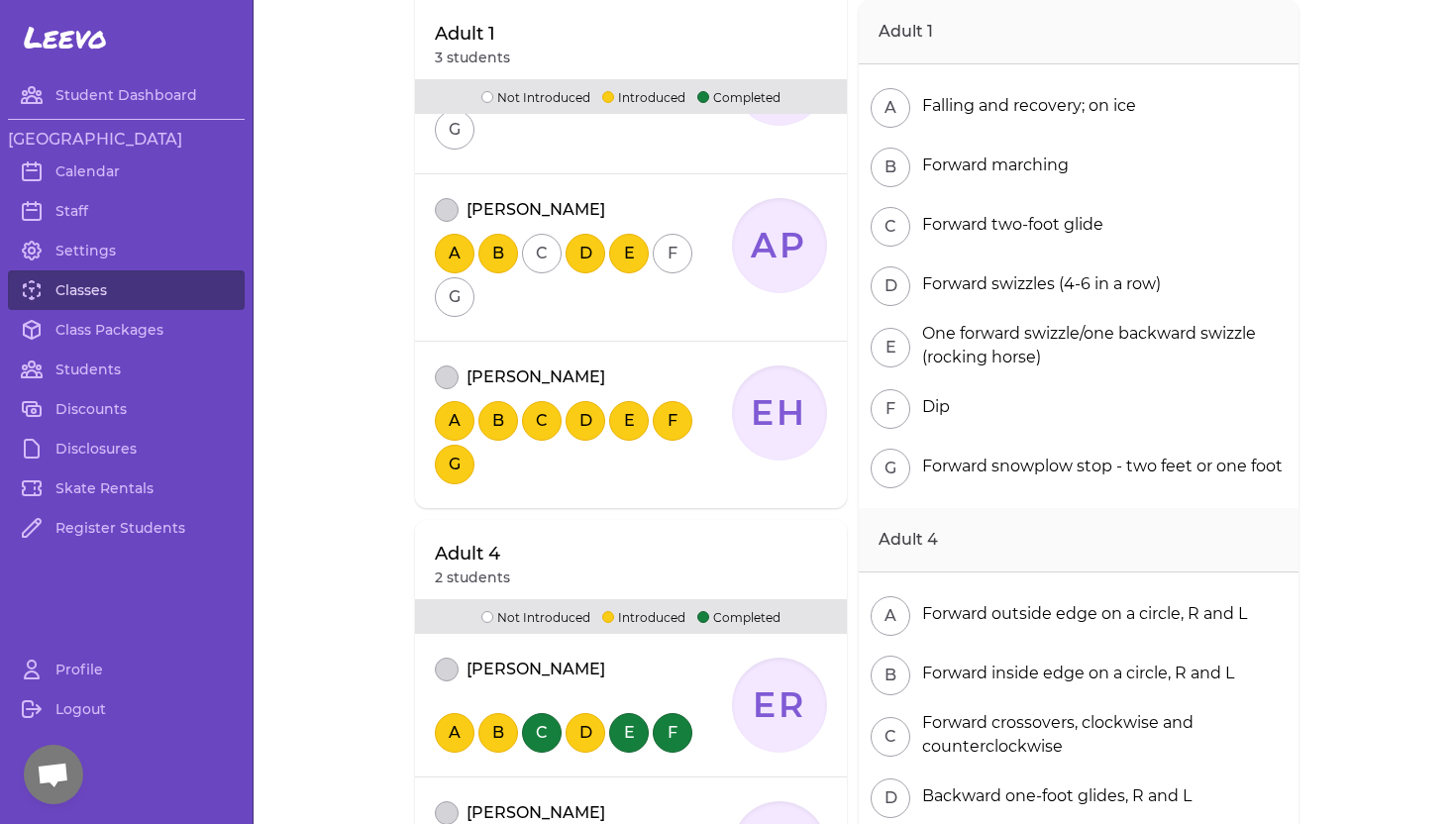 click on "Classes" at bounding box center (126, 290) 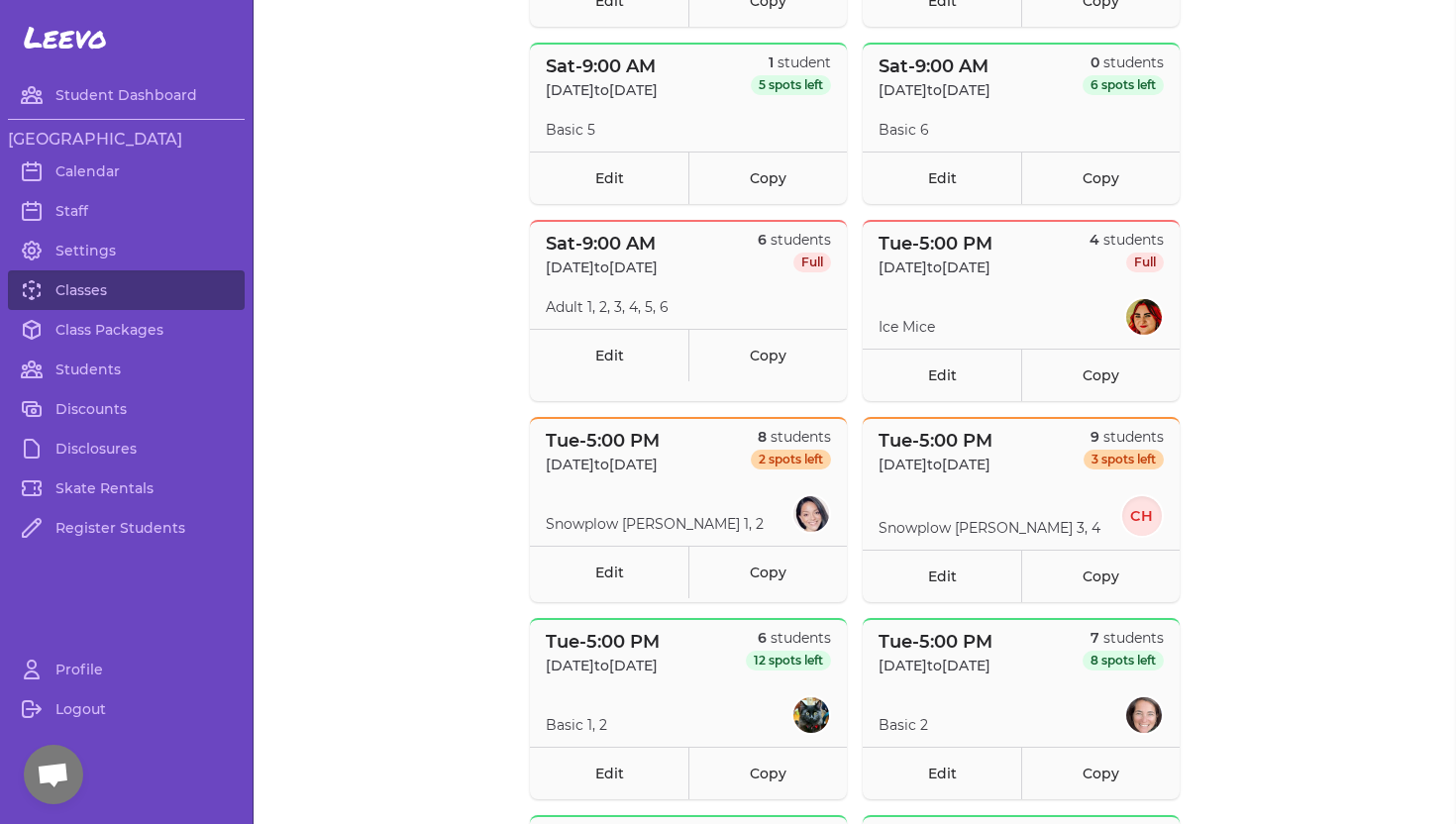 scroll, scrollTop: 734, scrollLeft: 0, axis: vertical 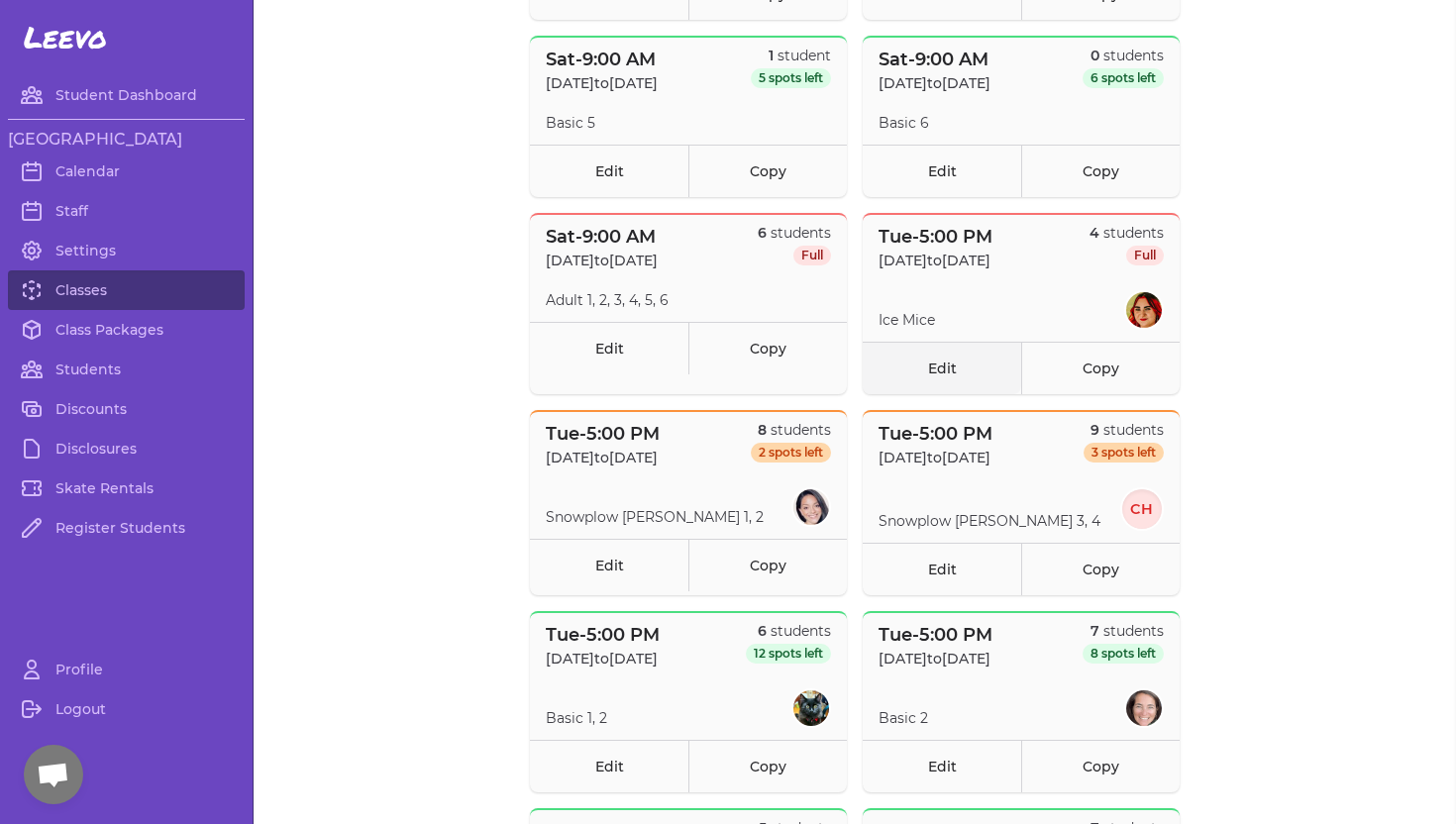 click on "Edit" at bounding box center [942, 367] 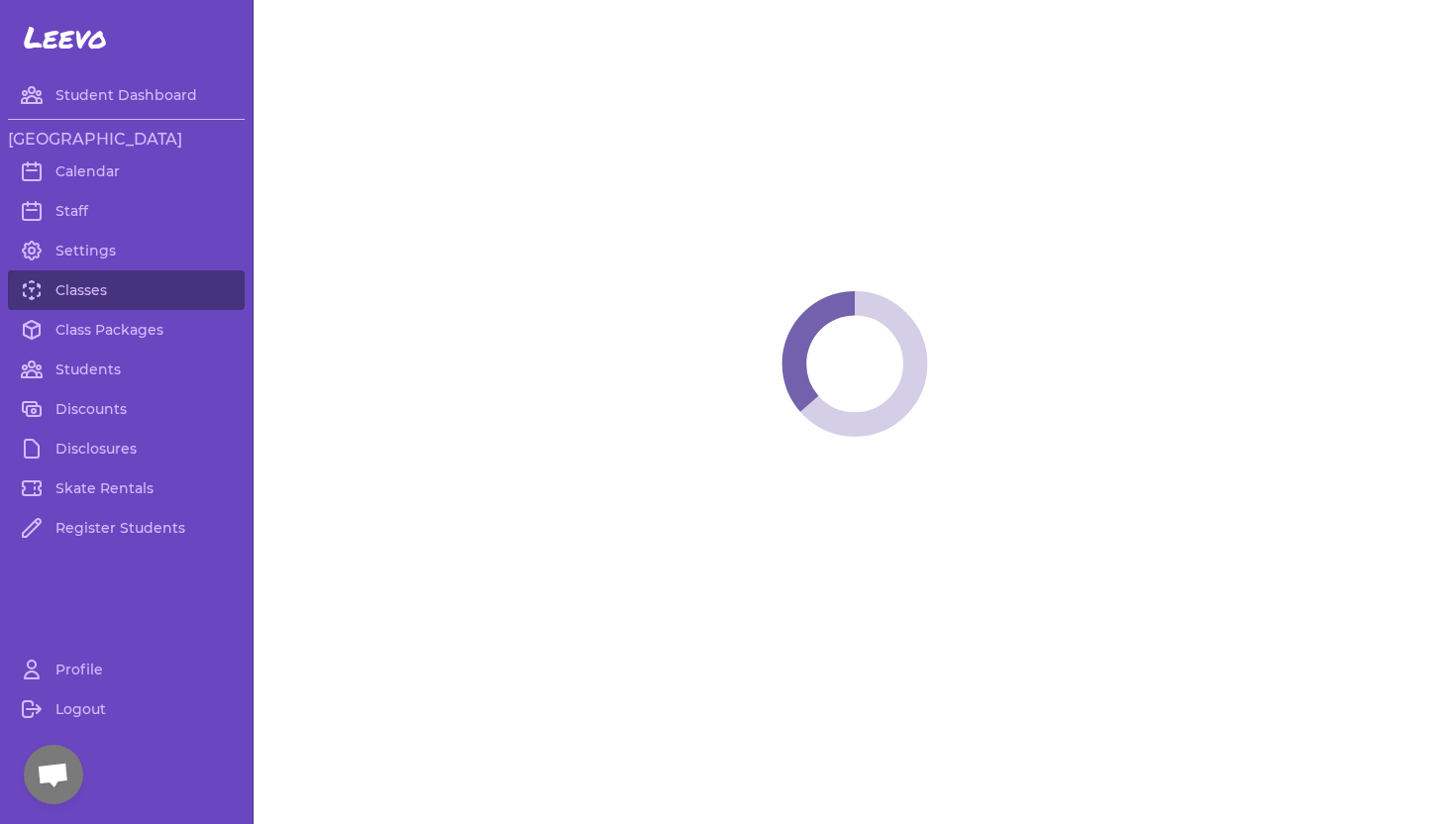 select on "2" 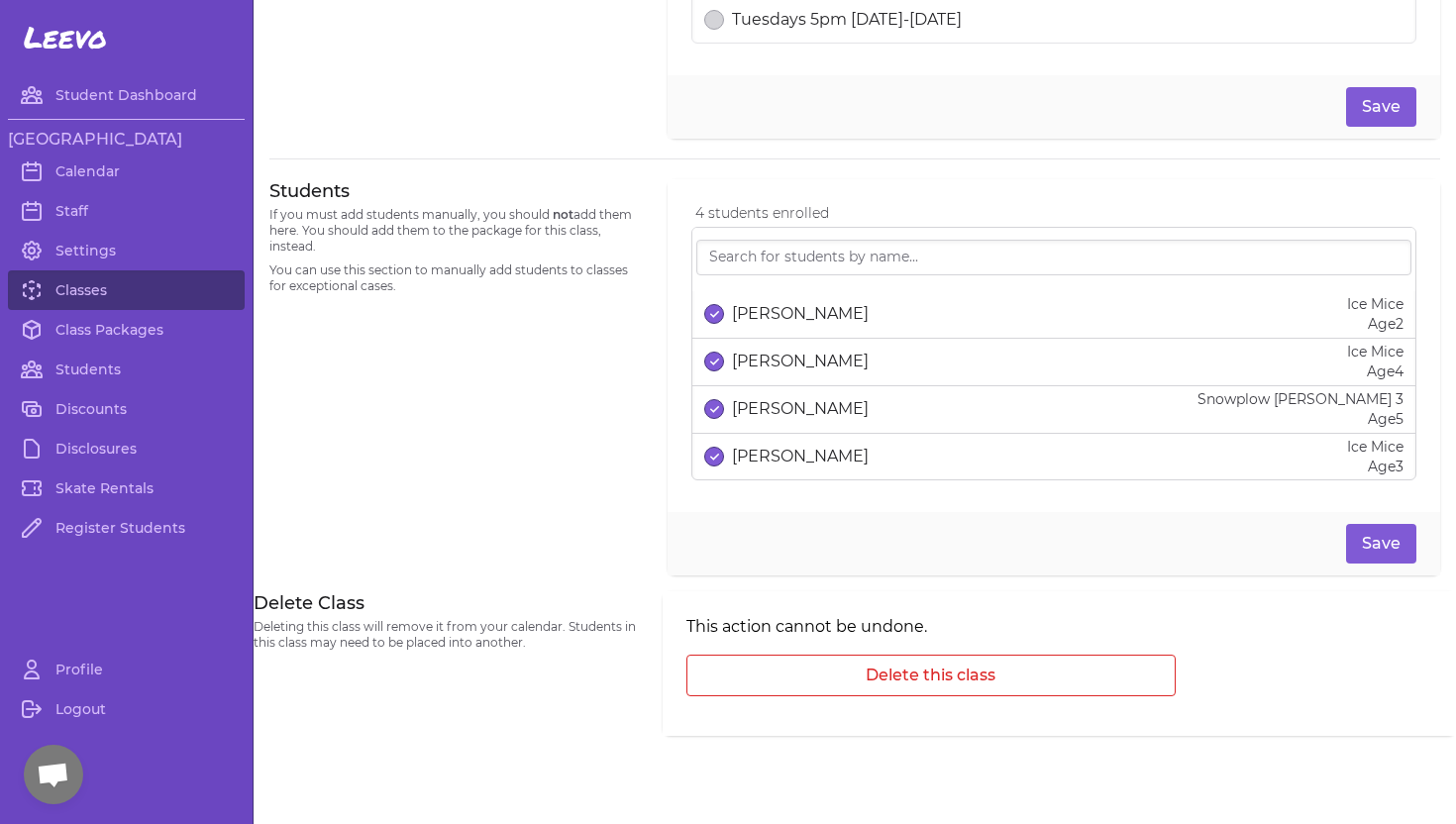 scroll, scrollTop: 1184, scrollLeft: 0, axis: vertical 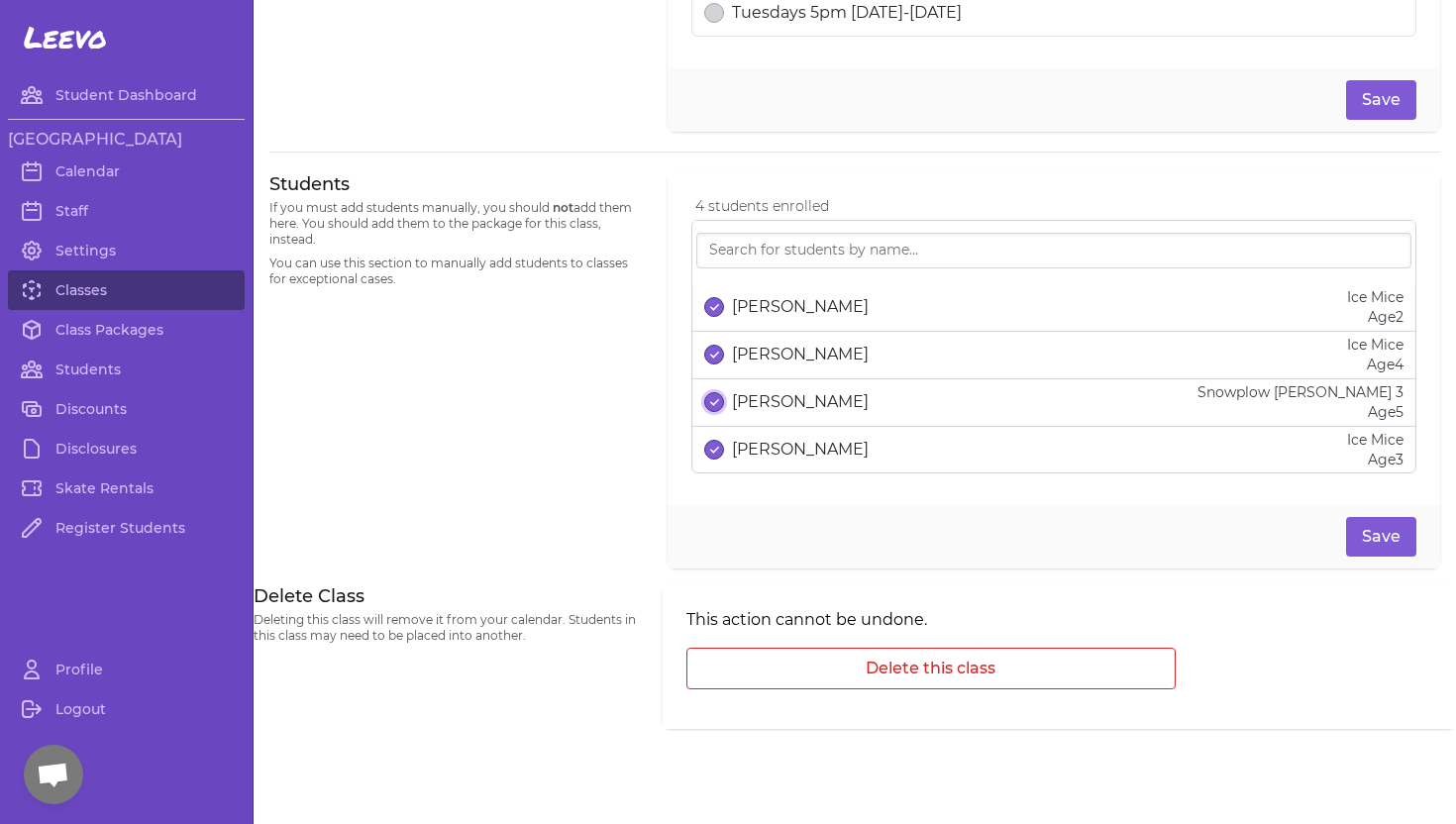 click 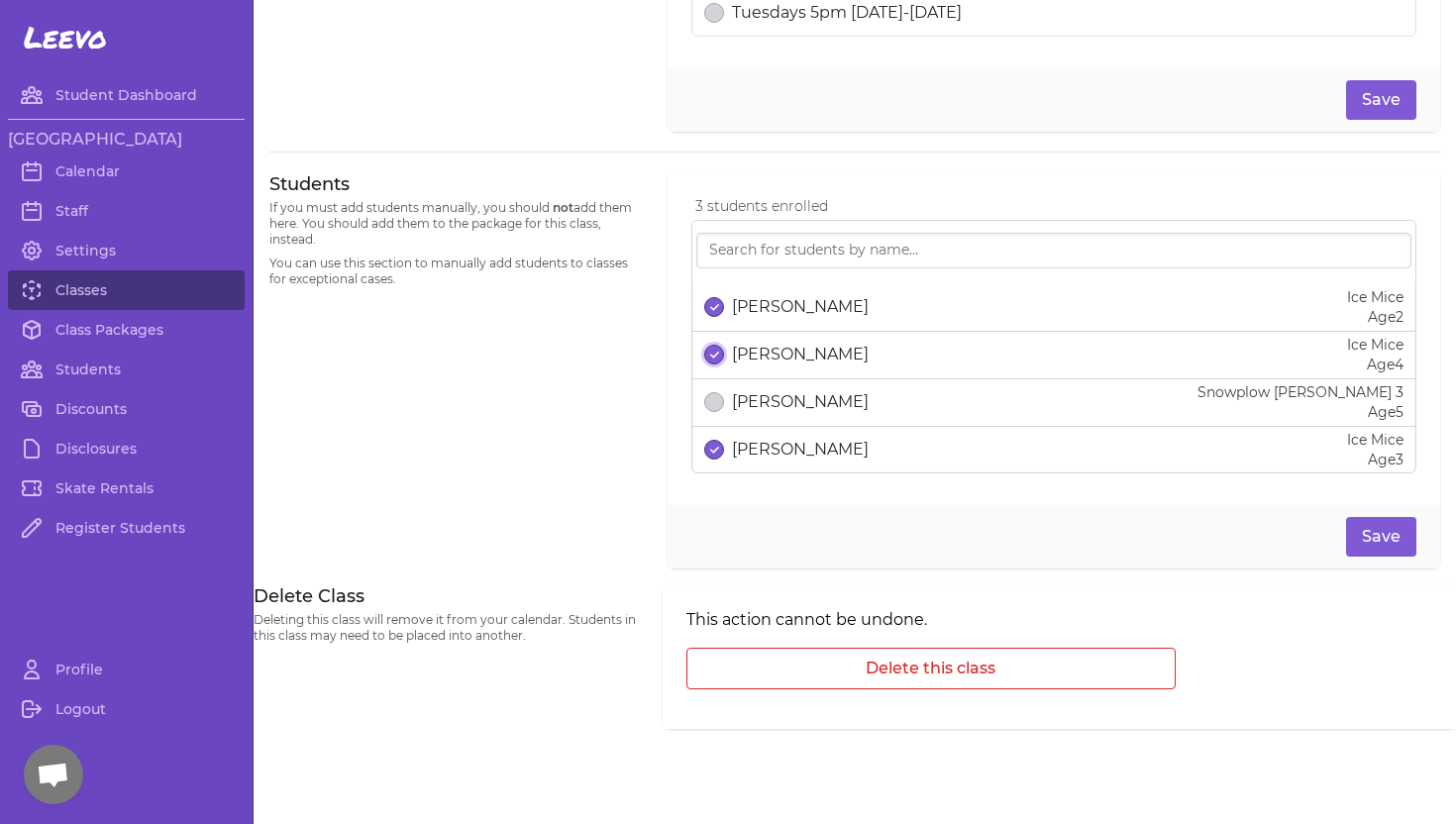 click 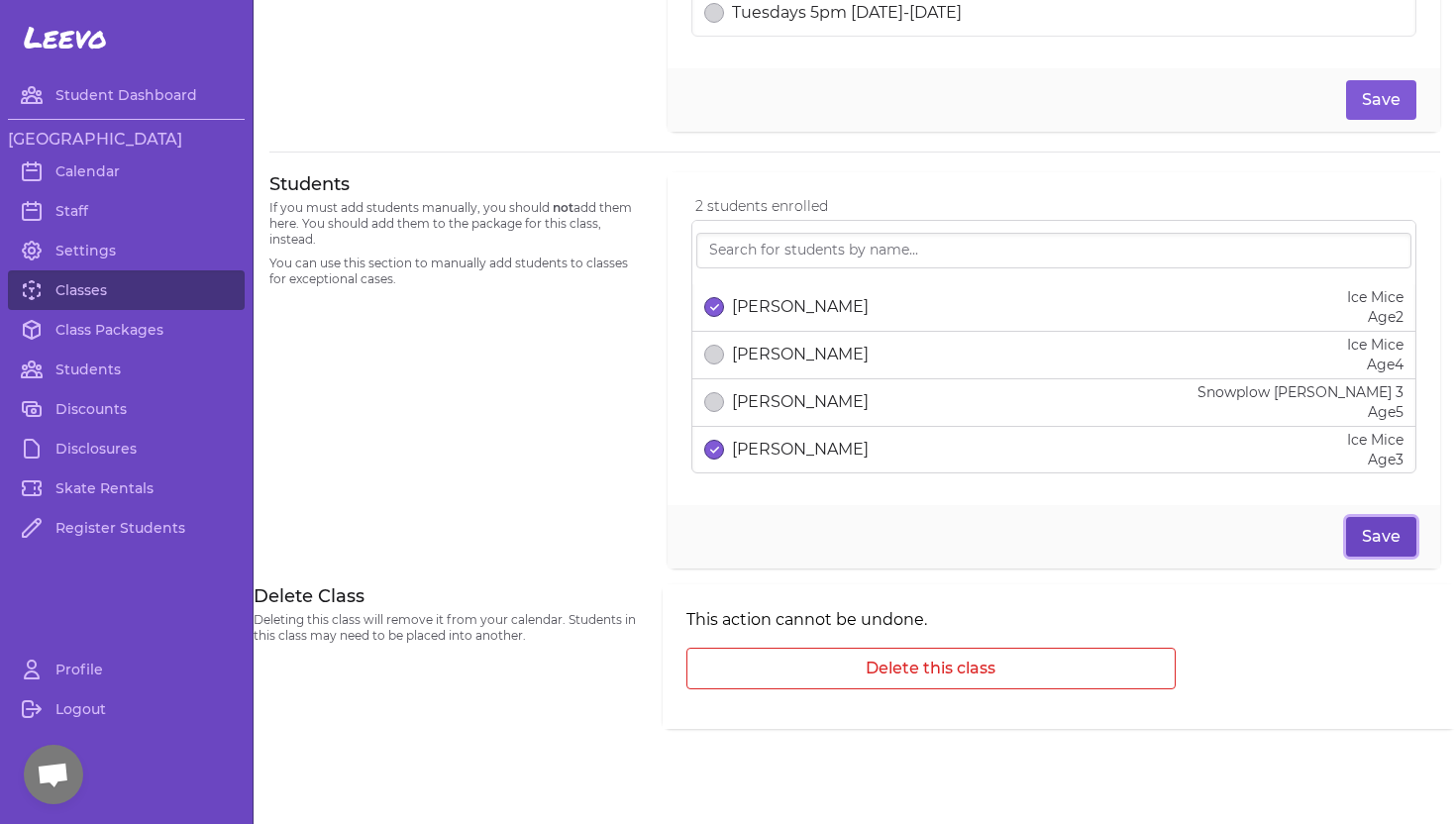 click on "Save" at bounding box center [1381, 537] 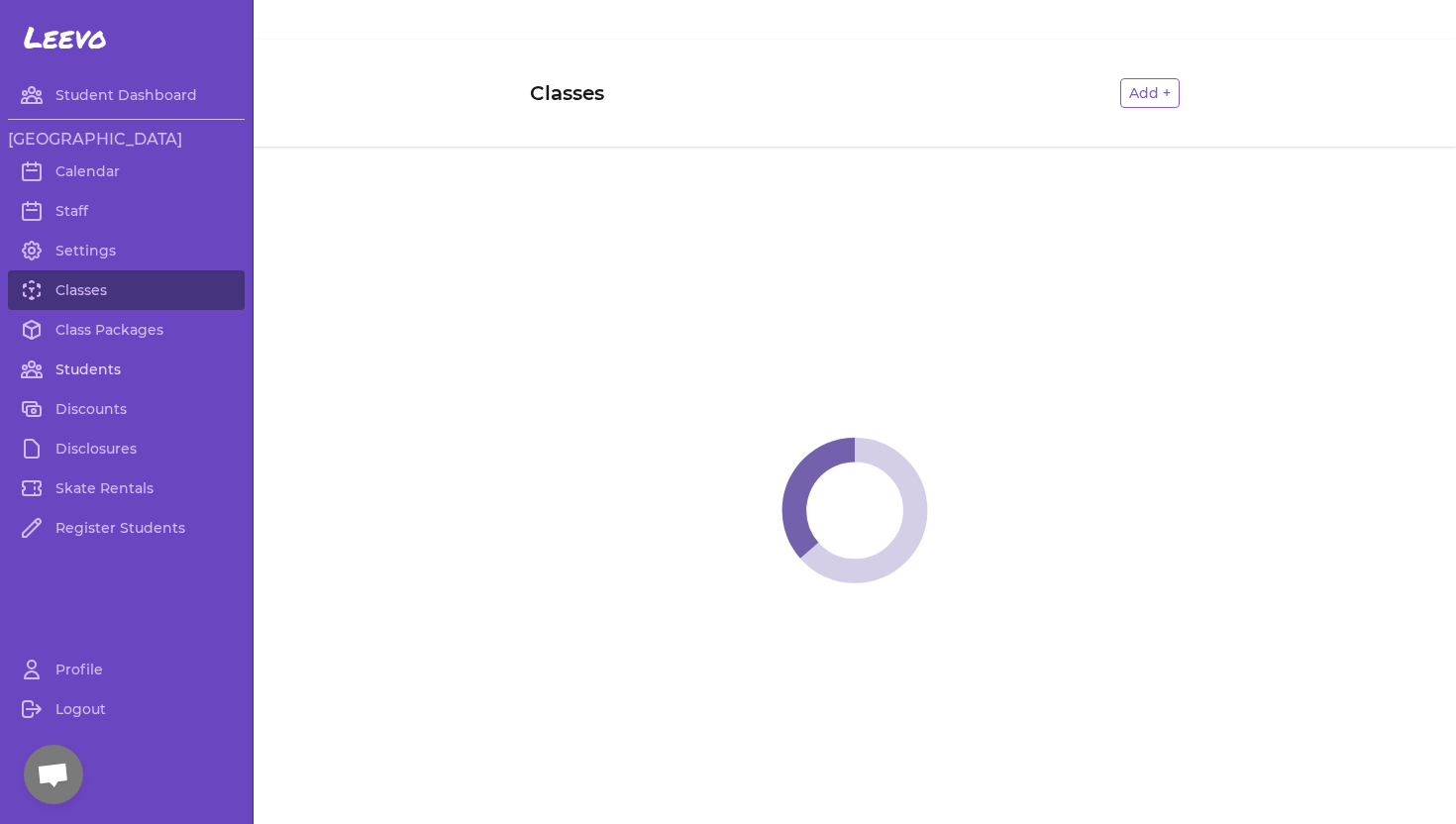 click on "Students" at bounding box center [126, 369] 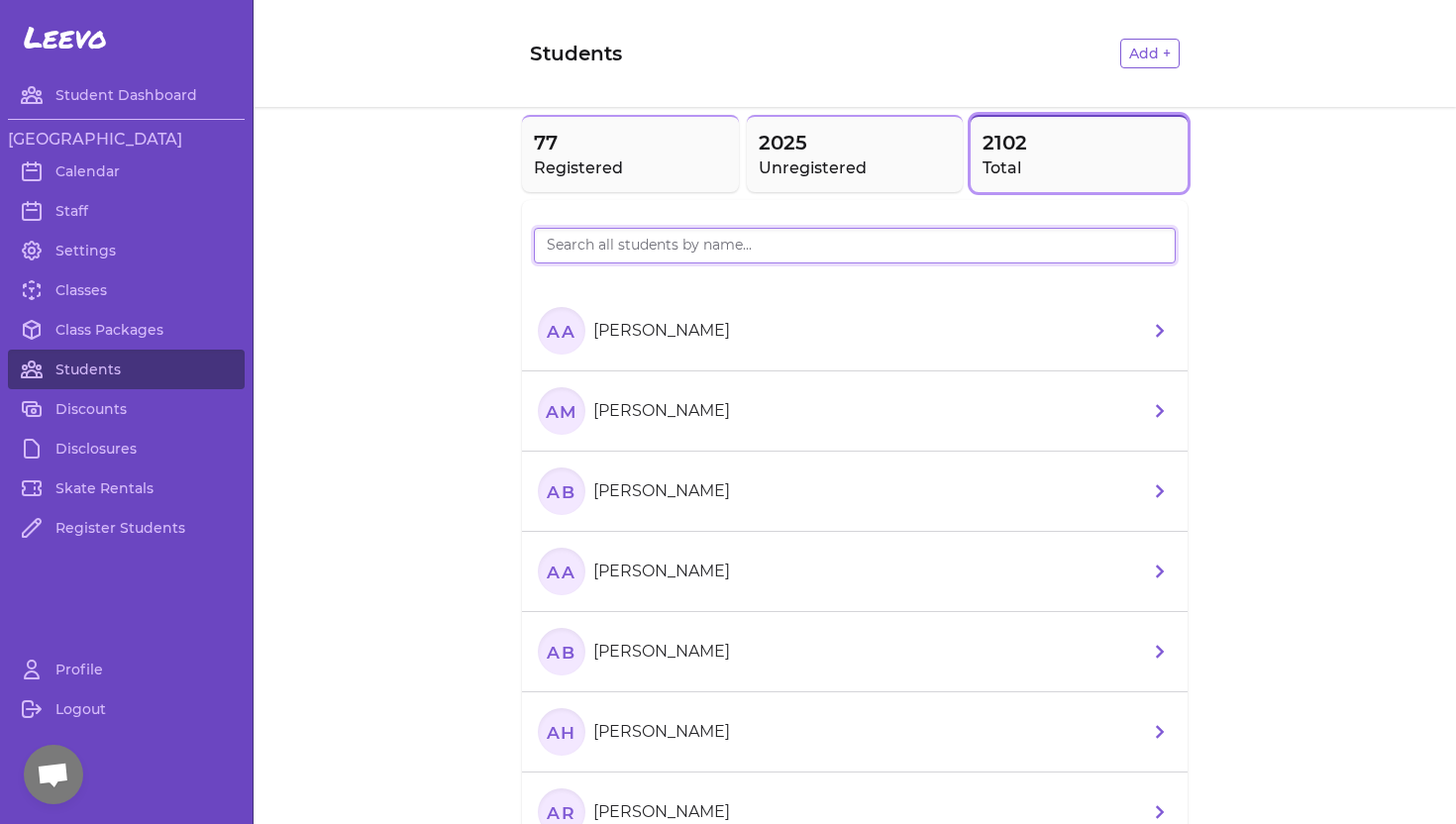 click at bounding box center [855, 246] 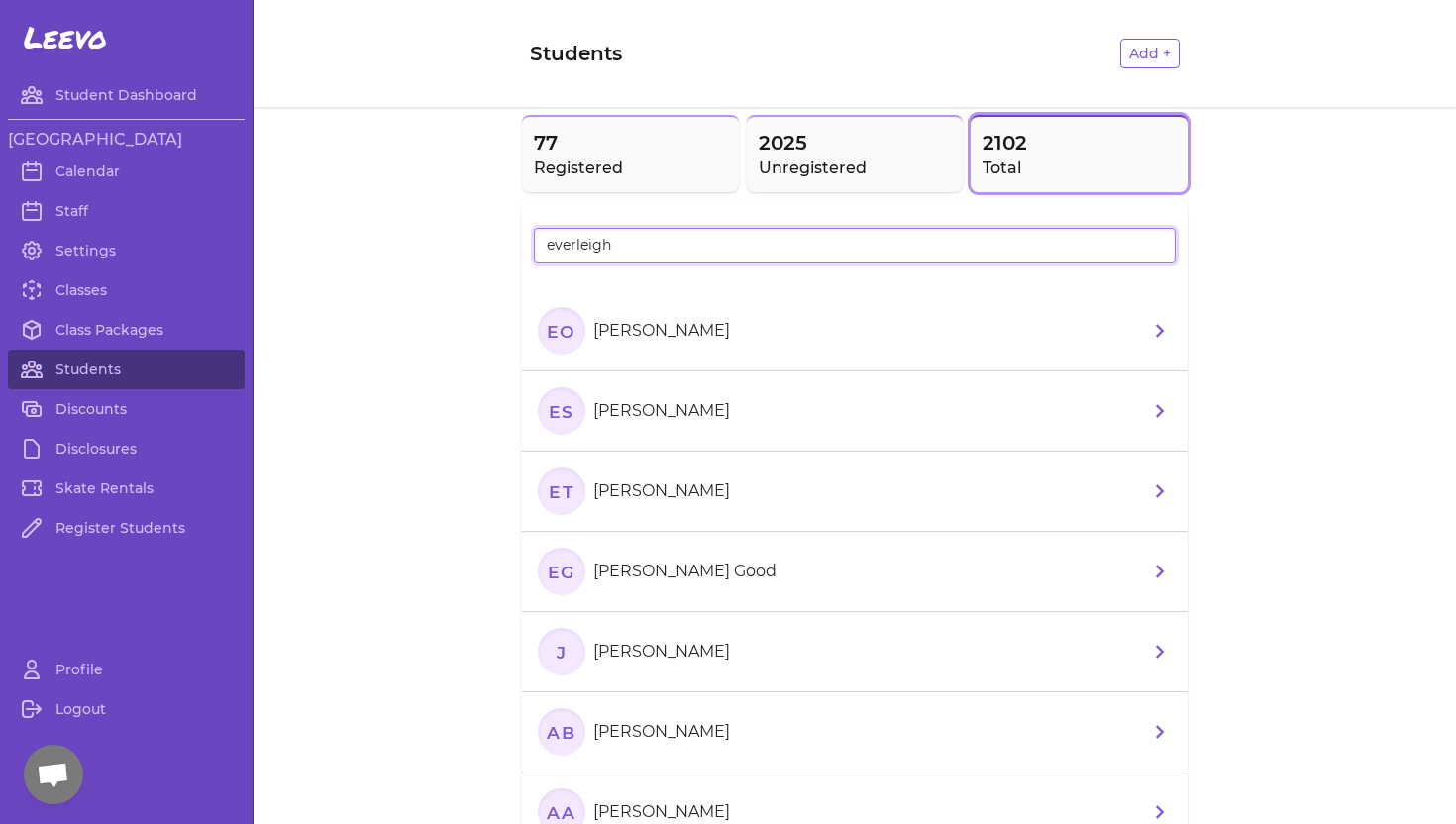 type on "everleigh" 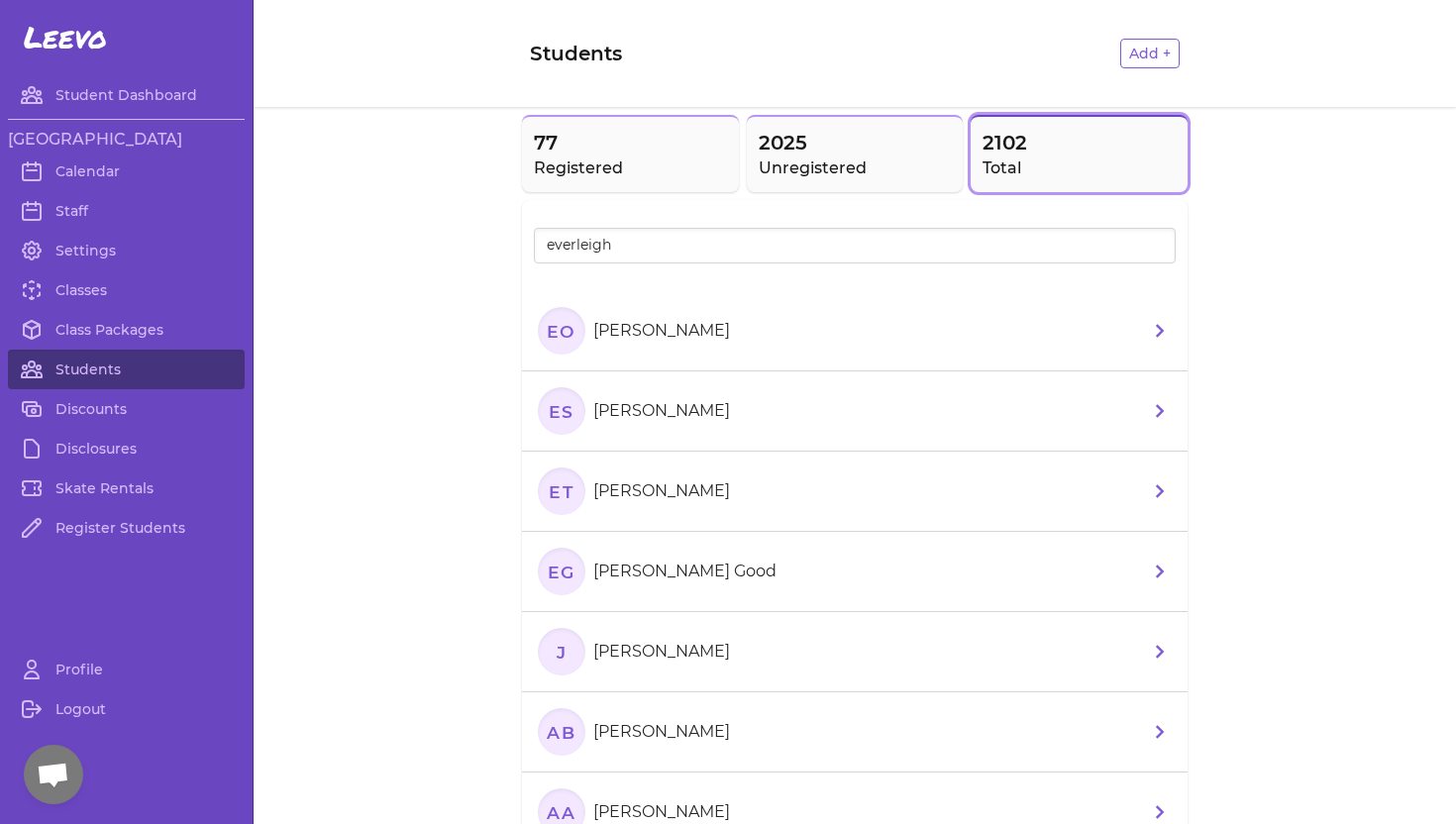 click on "[PERSON_NAME]" at bounding box center (662, 331) 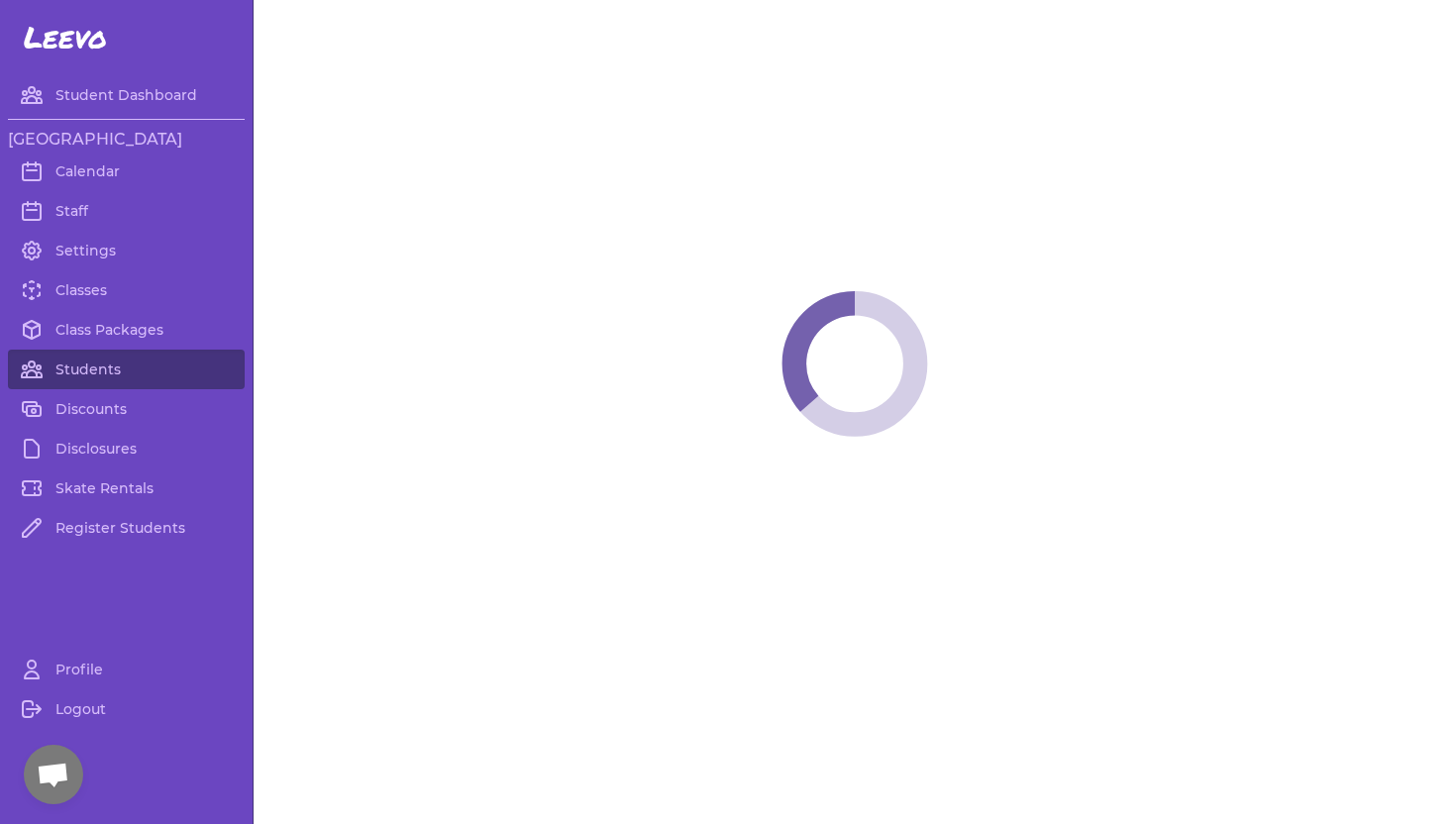 select on "WA" 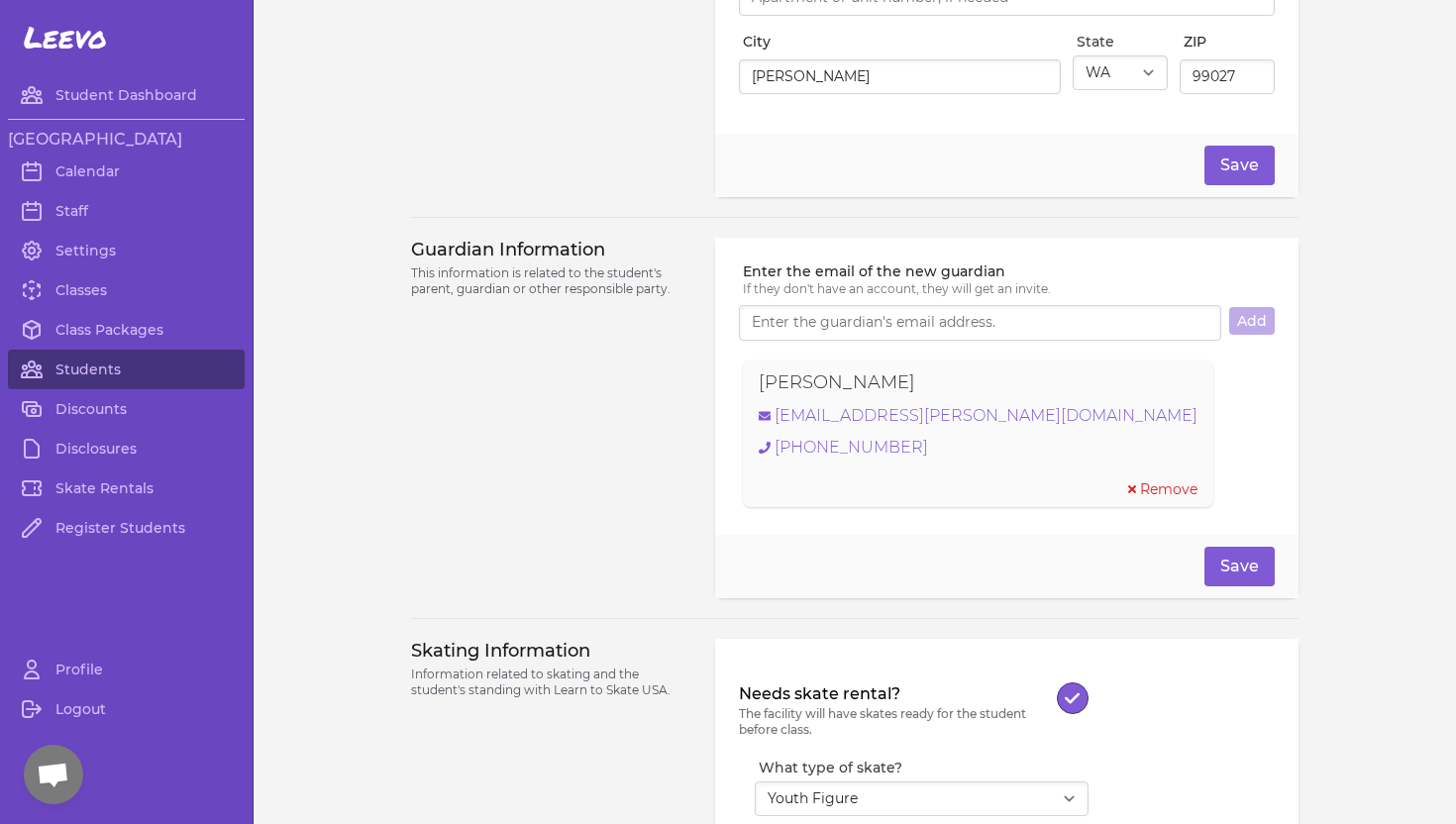 scroll, scrollTop: 1763, scrollLeft: 0, axis: vertical 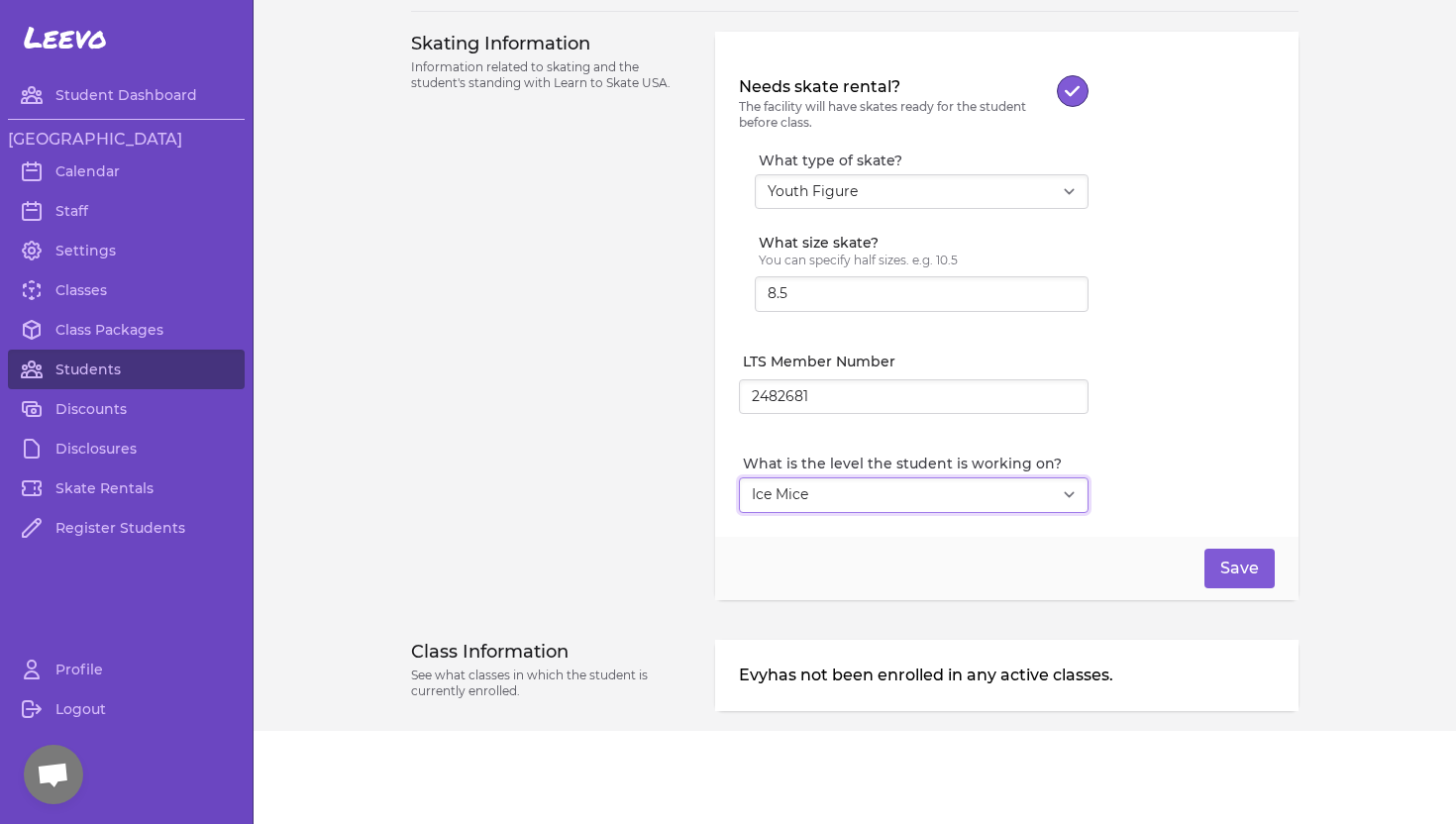 click on "Select Level I don't know Basic 1 Basic 2 Basic 3 Basic 4 Basic 5 Basic 6 Snowplow [PERSON_NAME] 1 Snowplow [PERSON_NAME] 2 Snowplow [PERSON_NAME] 3 Snowplow [PERSON_NAME] 4 Pre-Free Skate Free Skate 1 Free Skate 2 Free Skate 3 Free Skate 4 Free Skate 5 Free Skate 6 Adult 1 Adult 2 Adult 3 Adult 4 Adult 5 Adult 6 Hockey 1 Hockey 2 Hockey 3 Hockey 4 Ice Mice Advanced Skaters Powerskating" at bounding box center [913, 495] 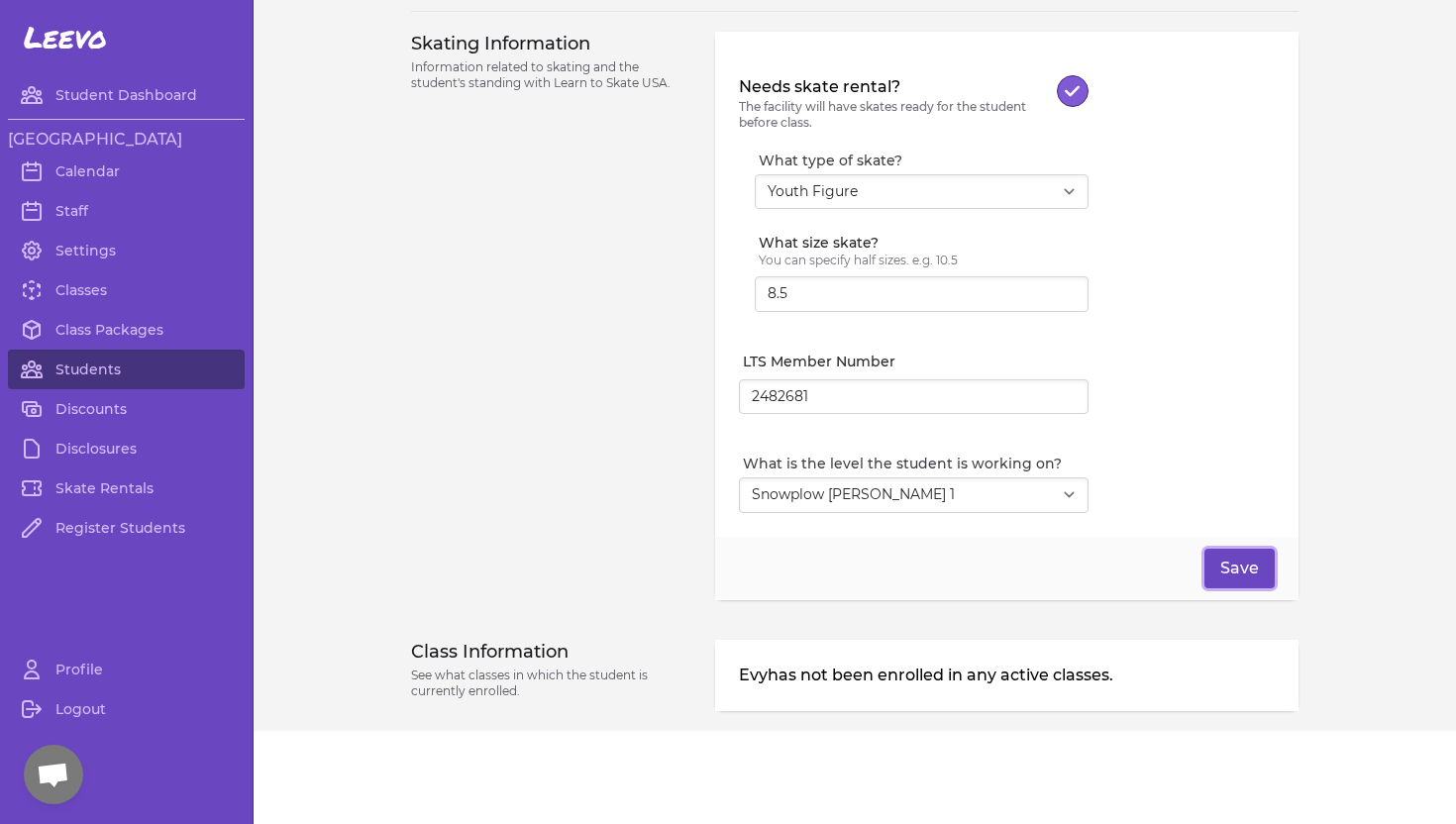 click on "Save" at bounding box center [1239, 568] 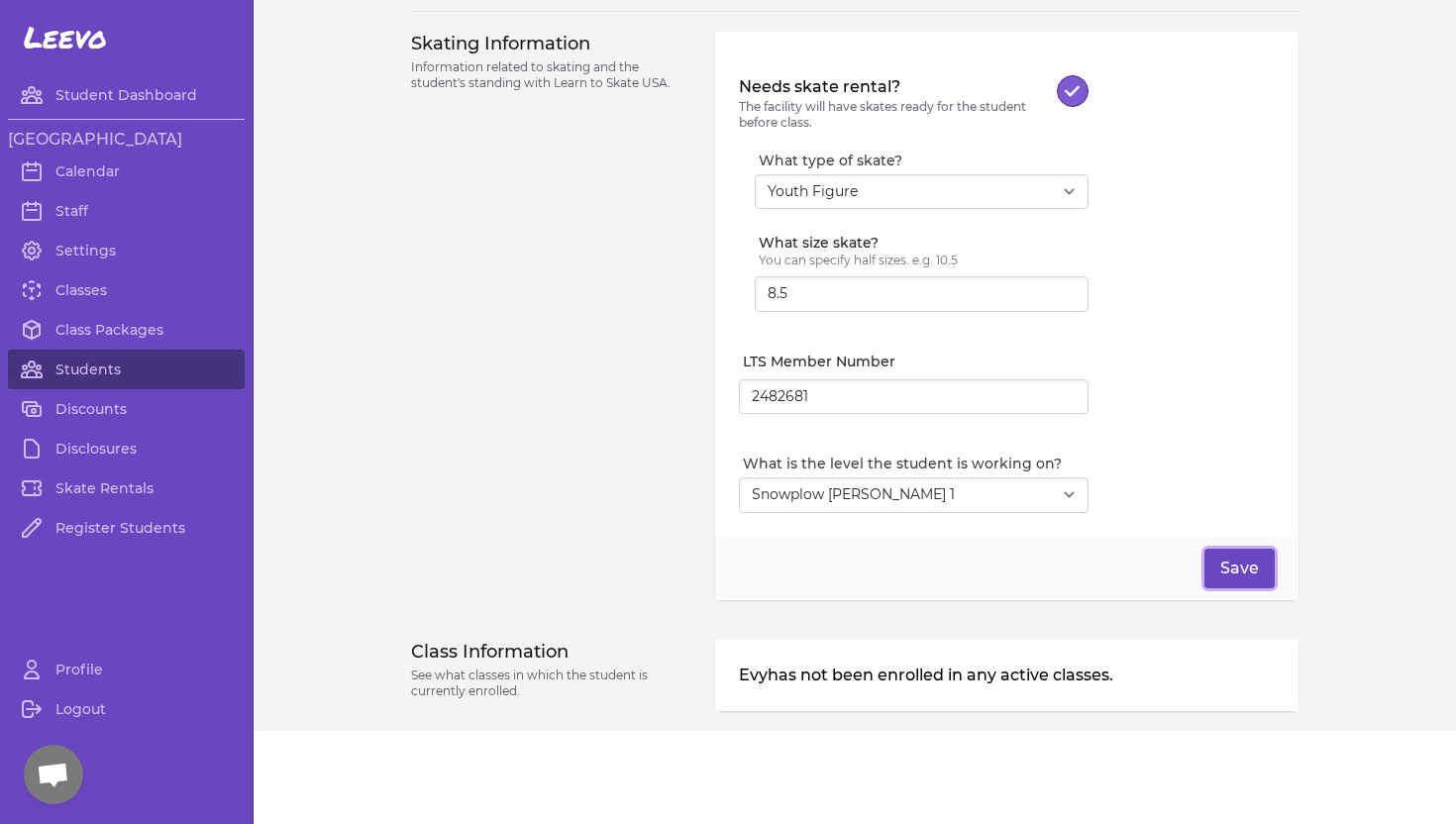 scroll, scrollTop: 1763, scrollLeft: 0, axis: vertical 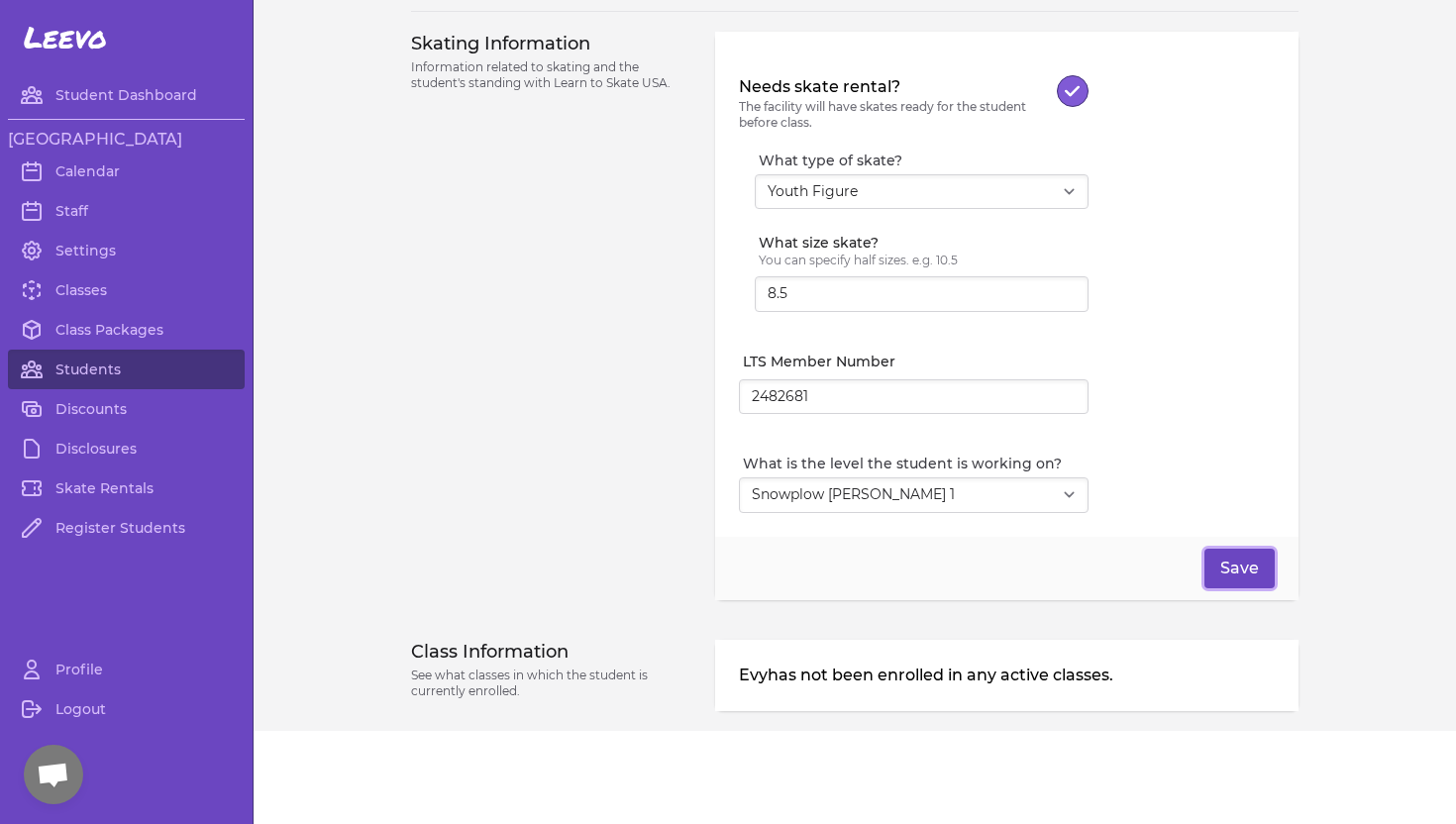 click on "Save" at bounding box center (1239, 568) 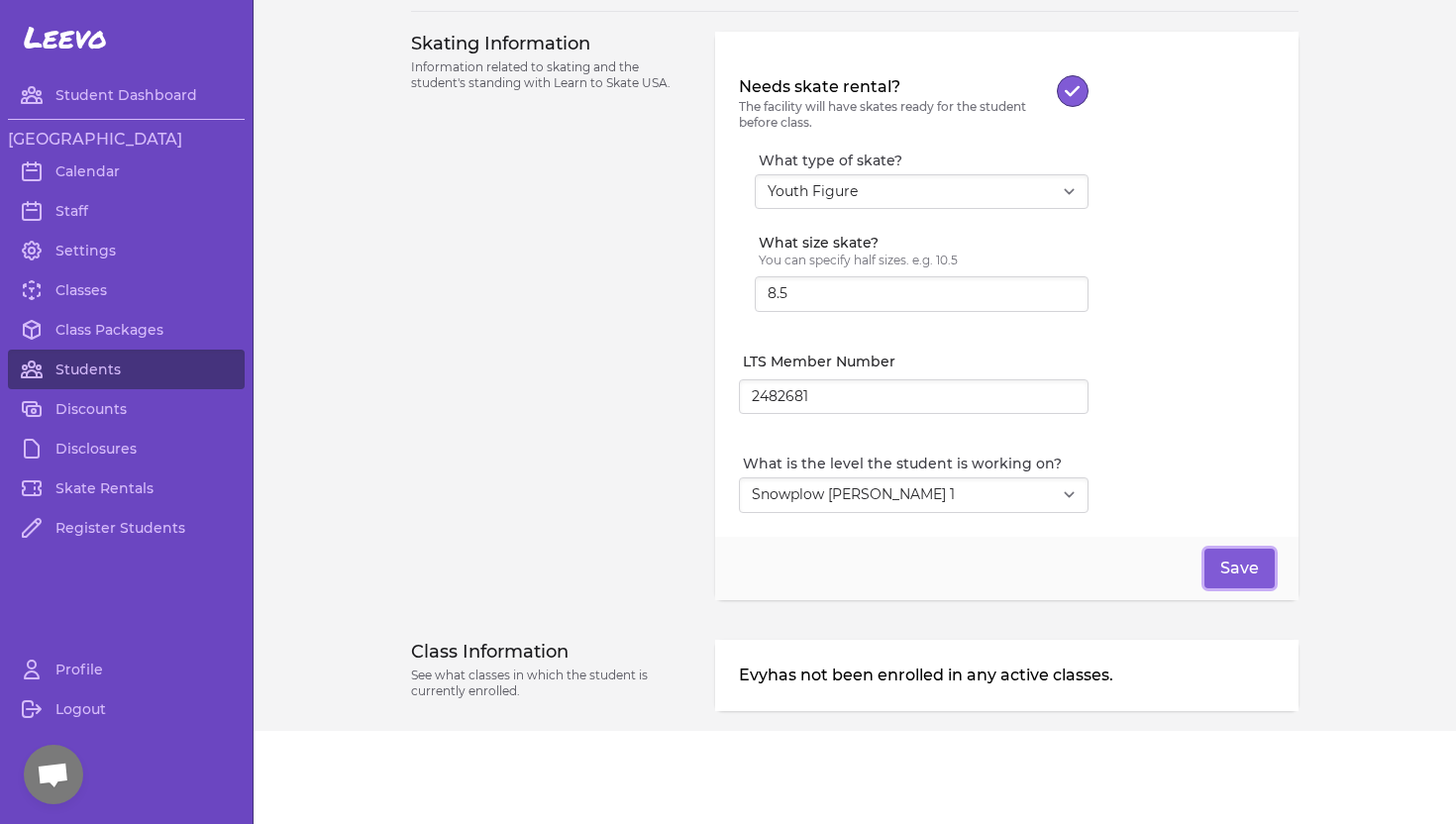 scroll, scrollTop: 1826, scrollLeft: 0, axis: vertical 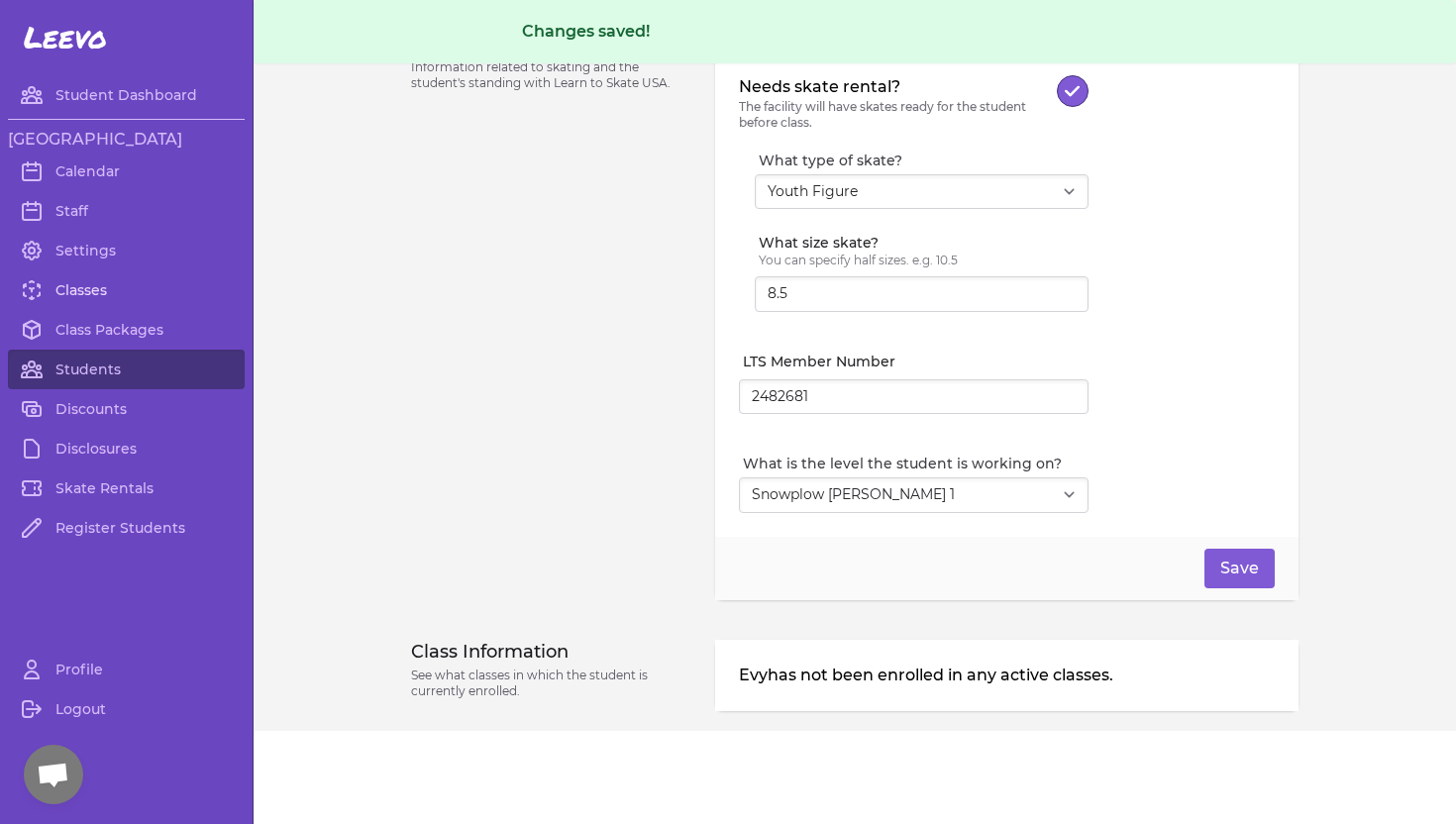 click on "Classes" at bounding box center [126, 290] 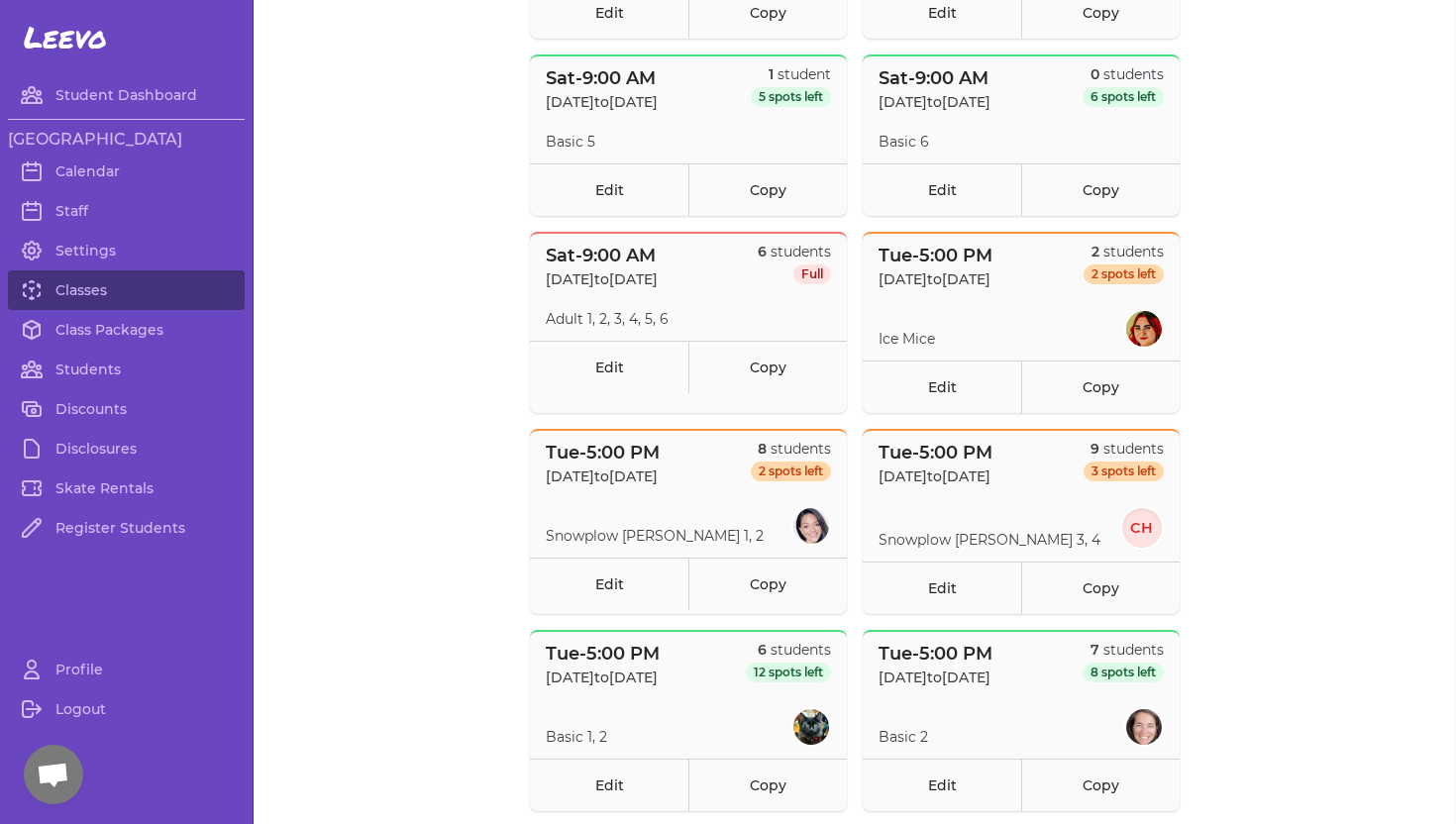 scroll, scrollTop: 722, scrollLeft: 0, axis: vertical 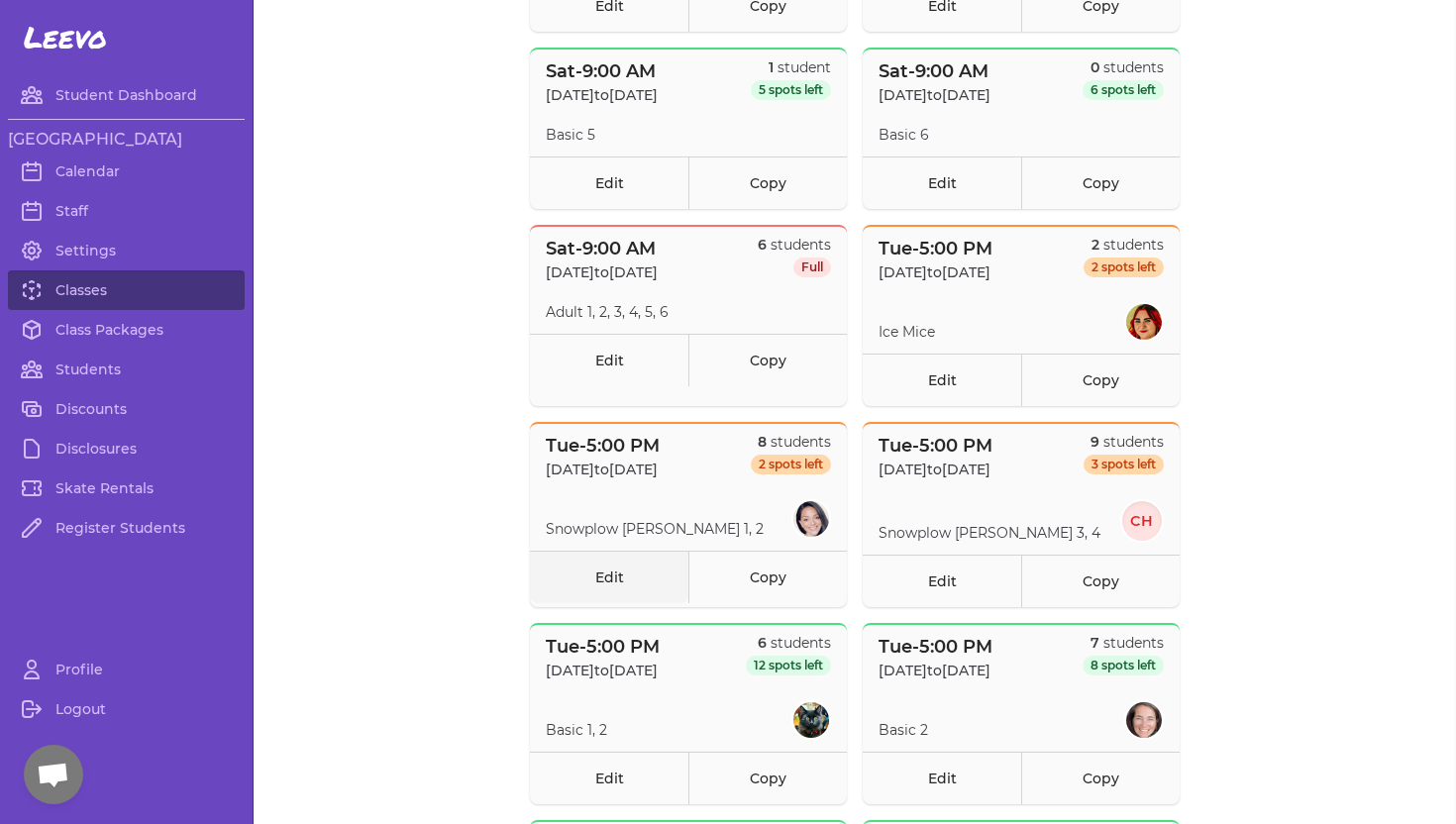 click on "Edit" at bounding box center (609, 576) 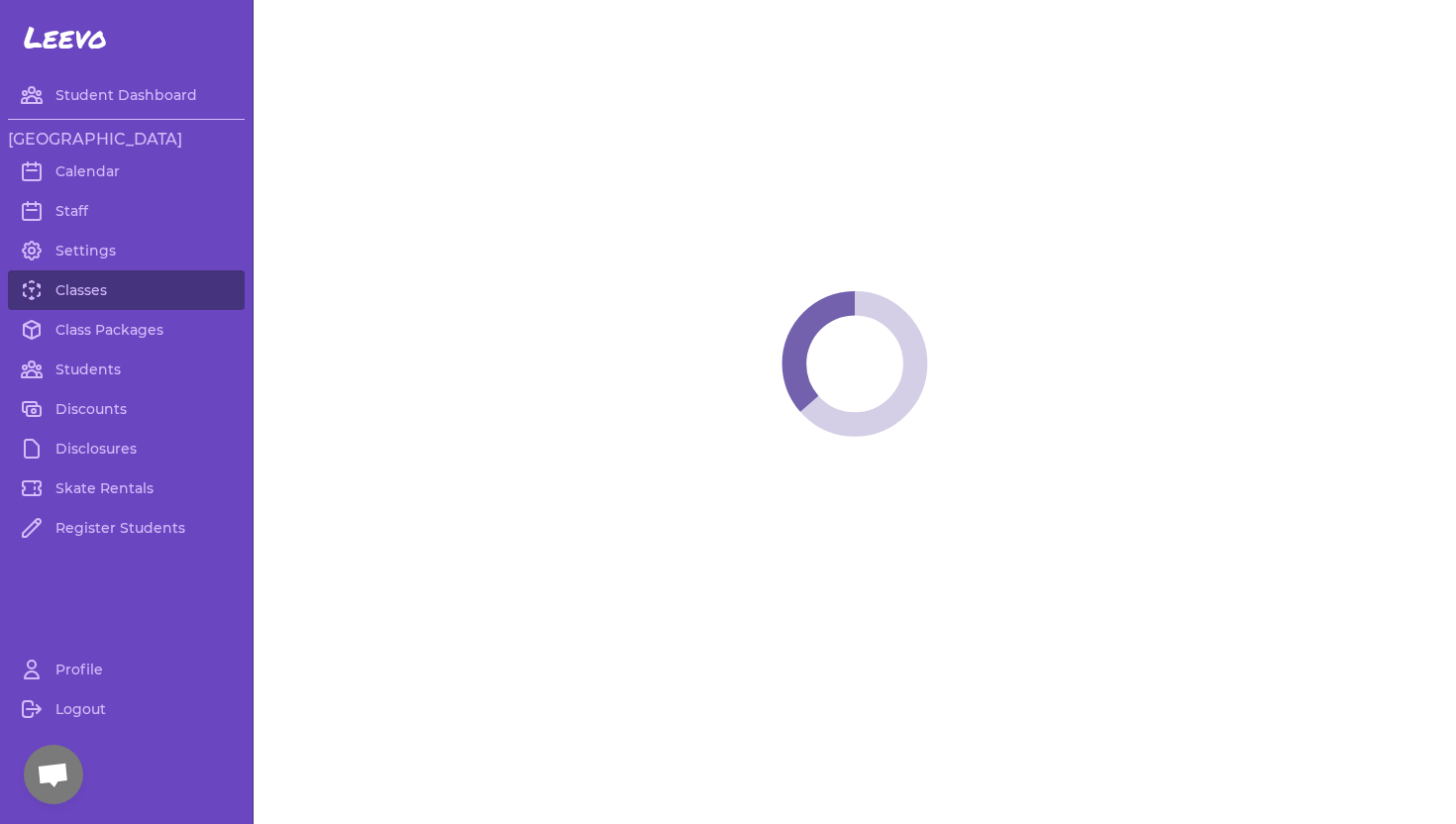 select on "2" 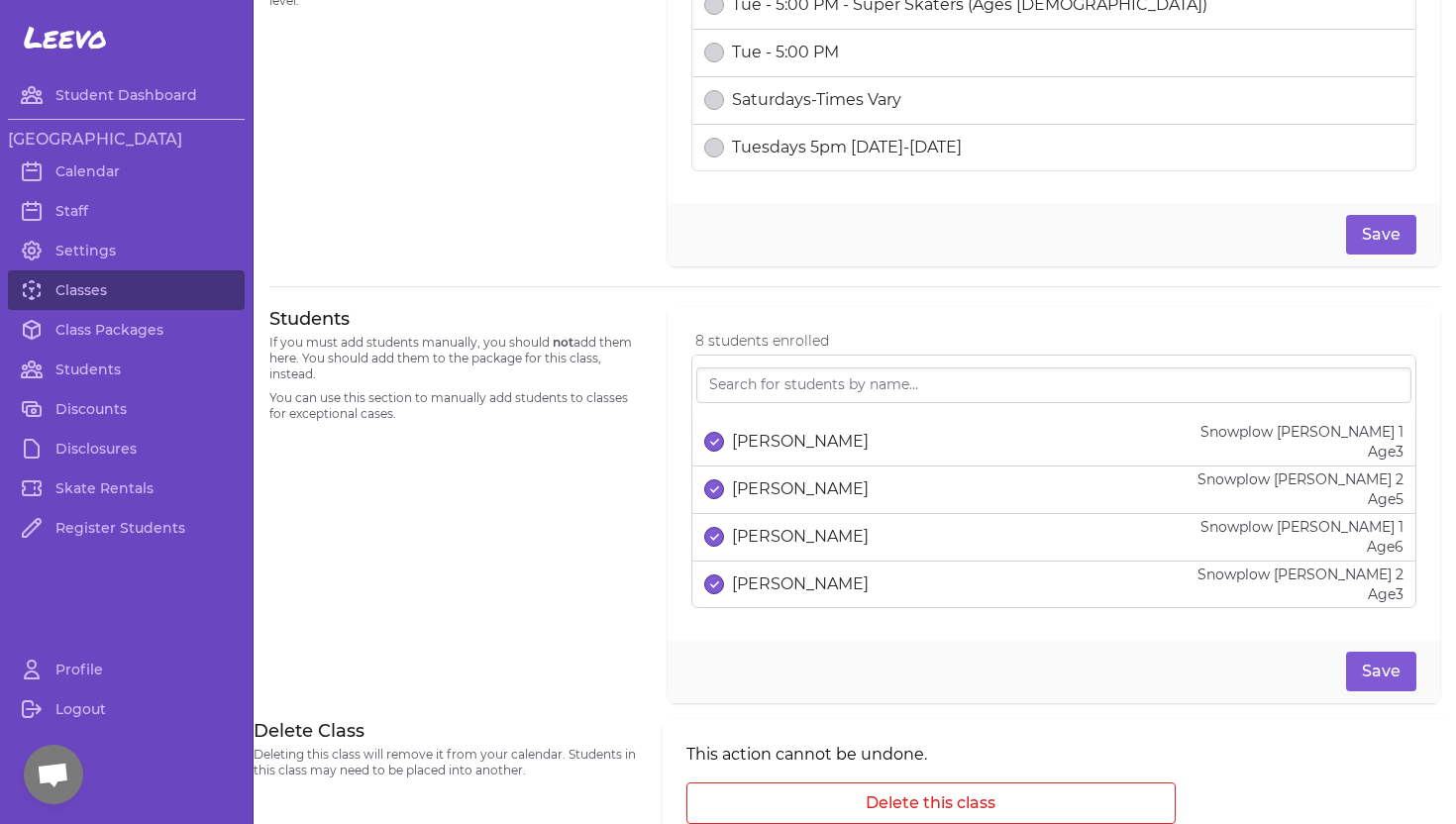 scroll, scrollTop: 1082, scrollLeft: 0, axis: vertical 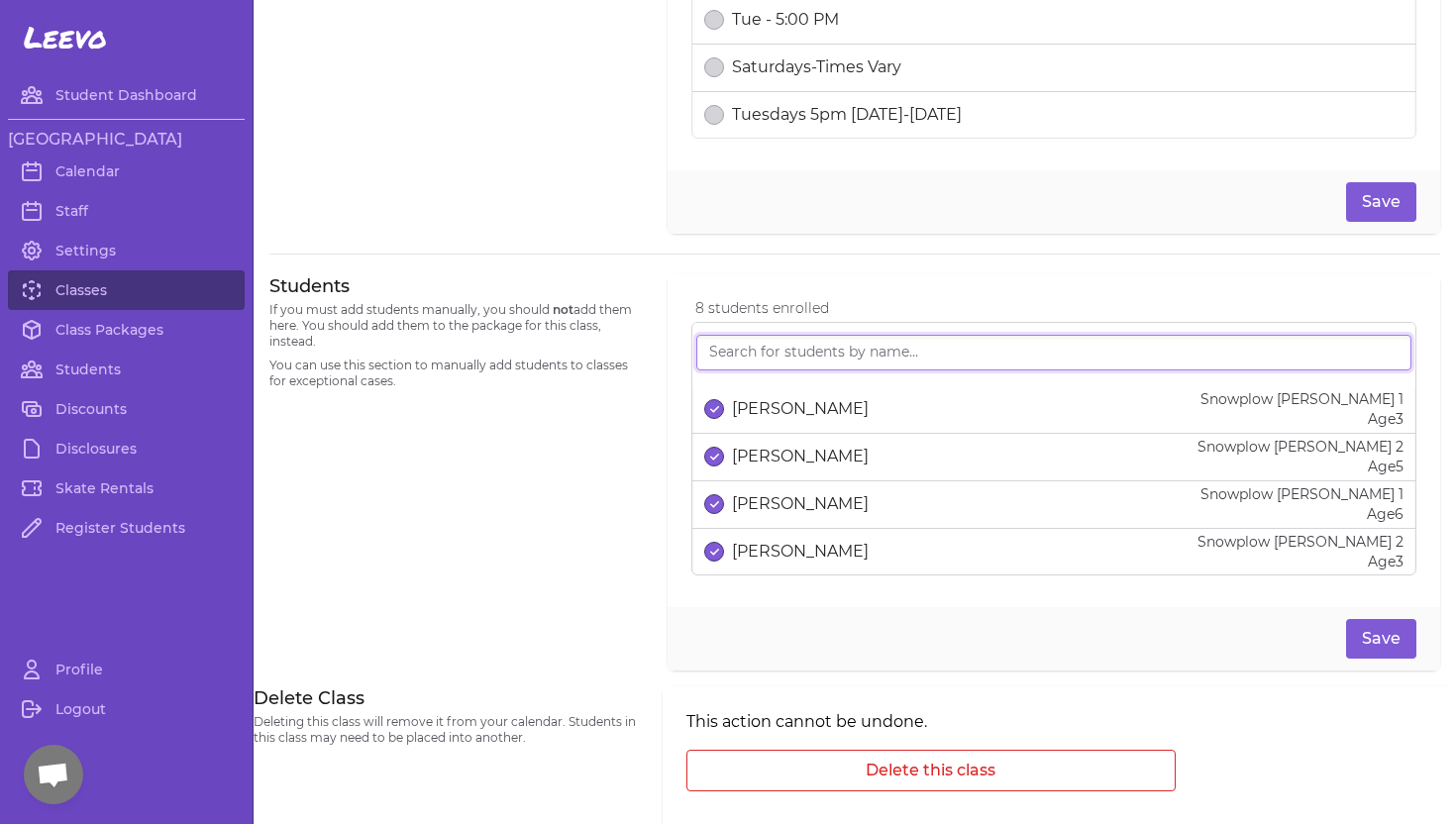 click at bounding box center [1054, 353] 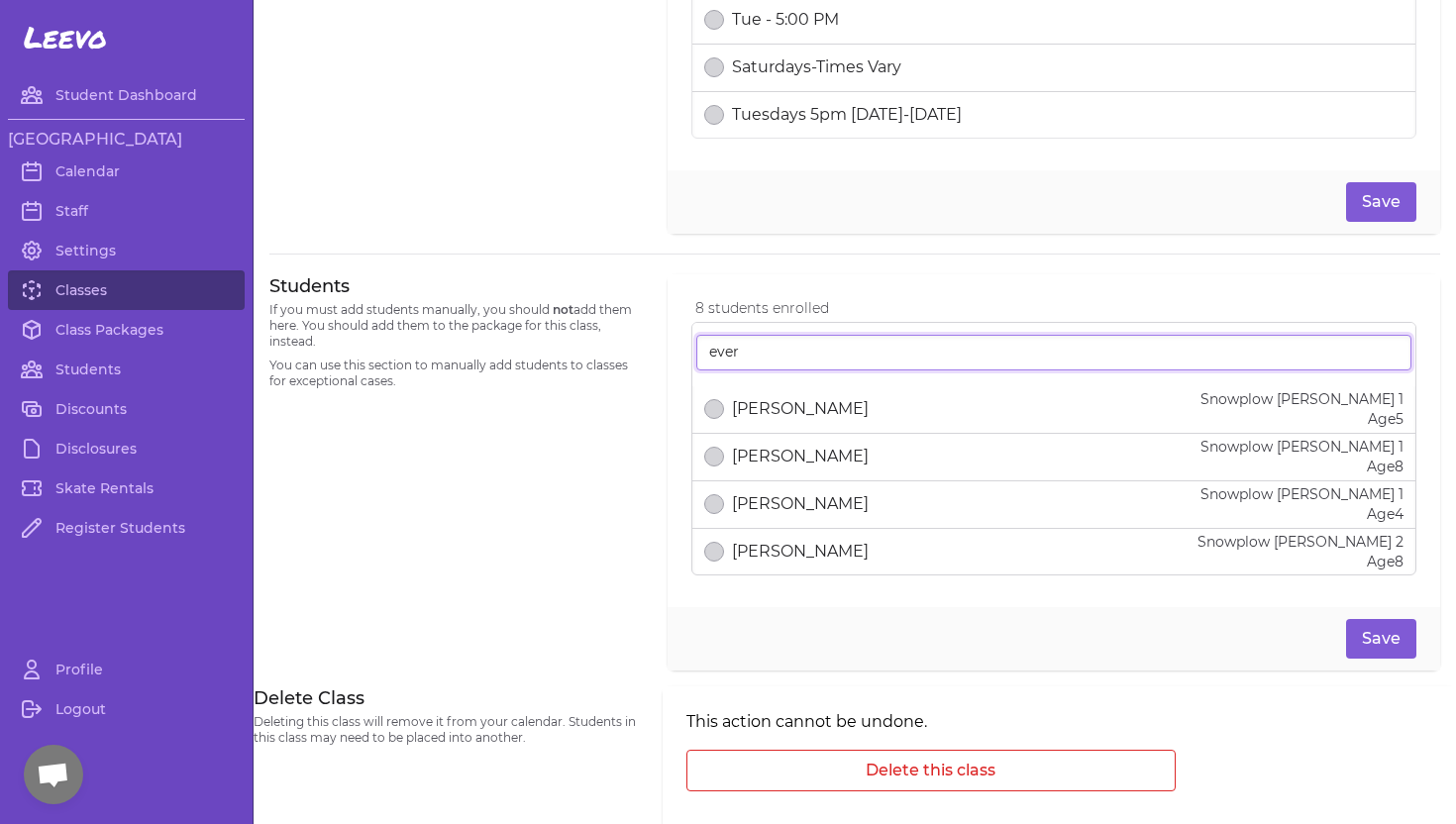 type on "ever" 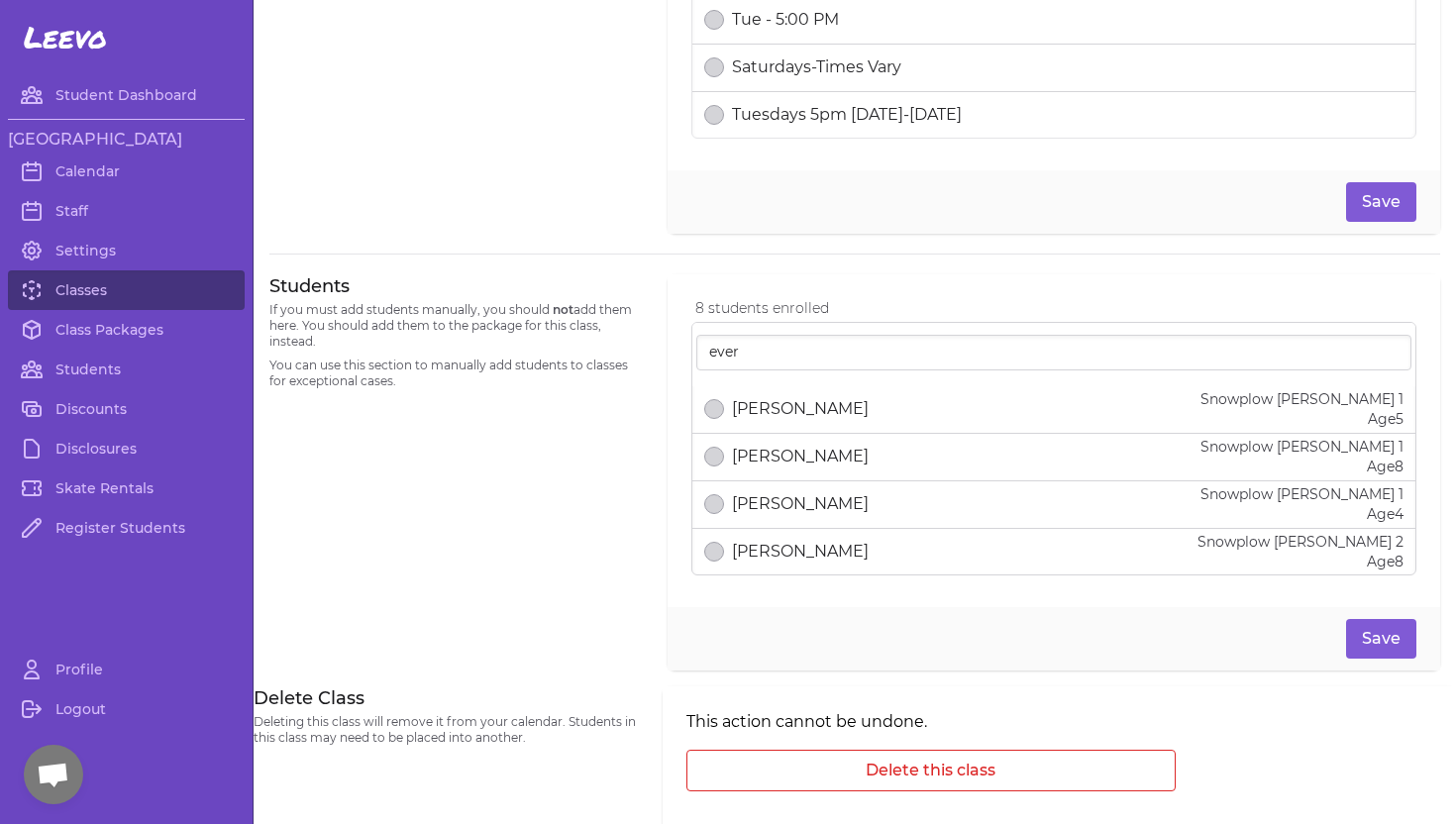 click on "[PERSON_NAME]" at bounding box center (800, 504) 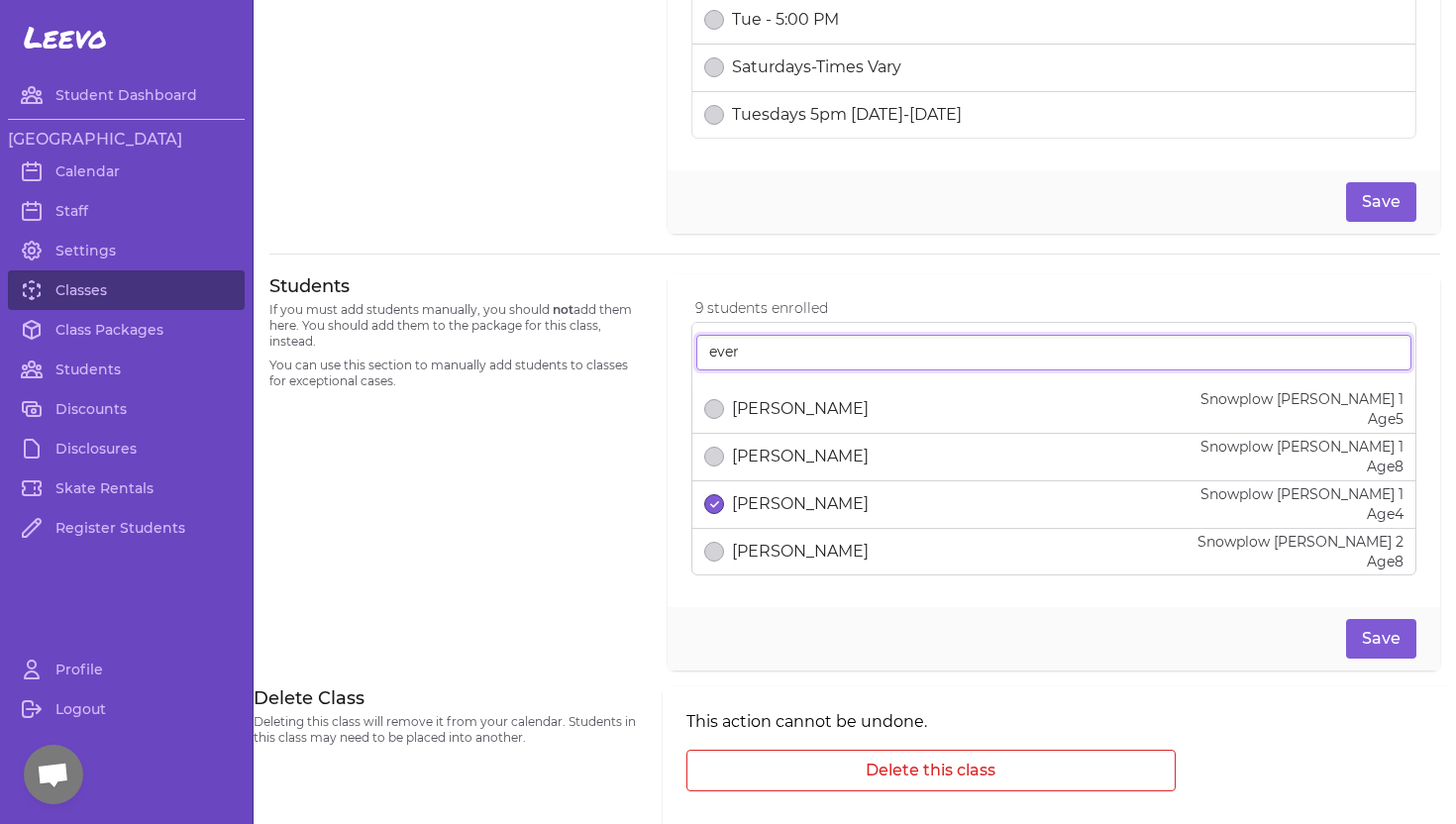 drag, startPoint x: 751, startPoint y: 355, endPoint x: 665, endPoint y: 349, distance: 86.20905 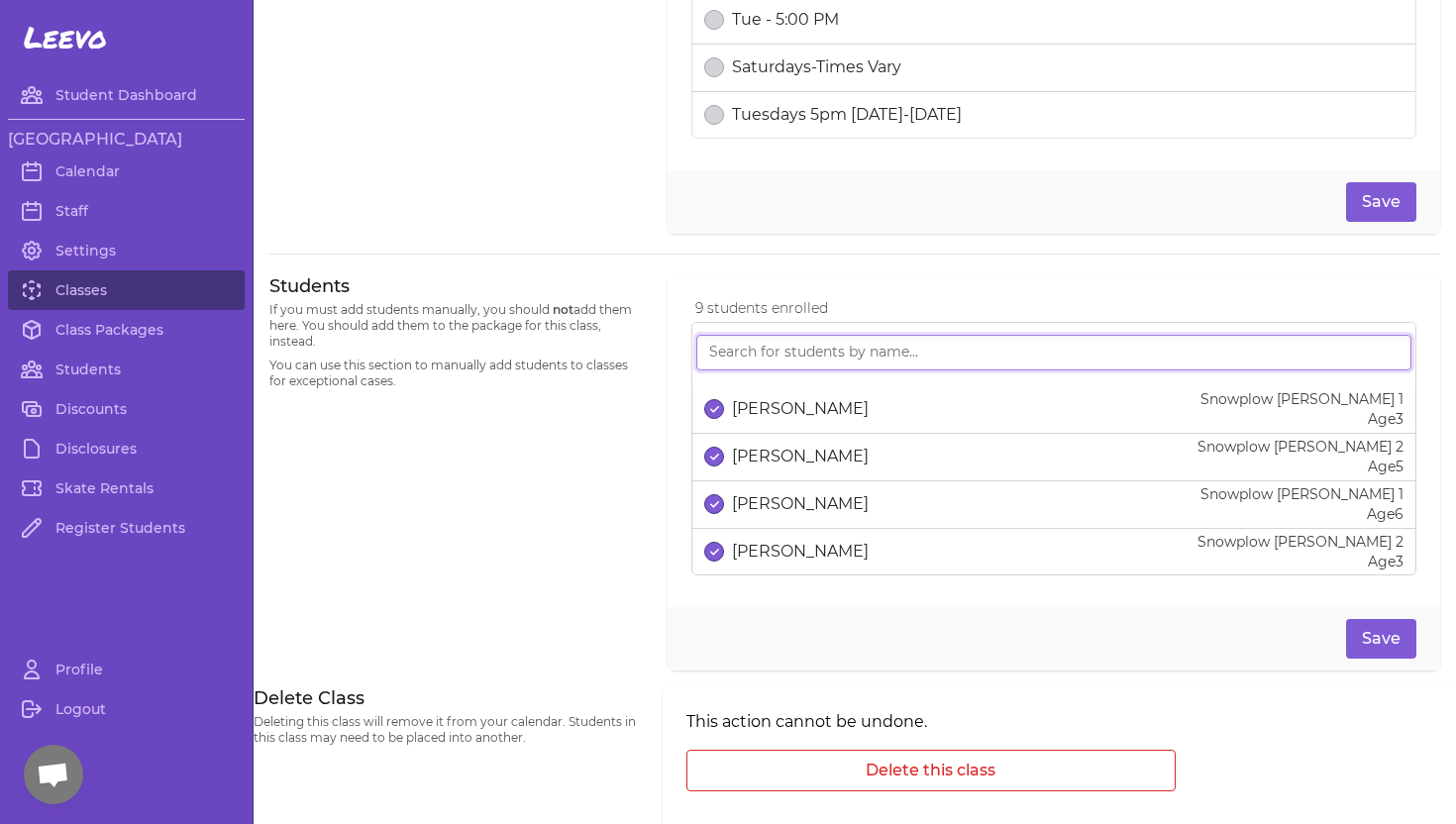 type 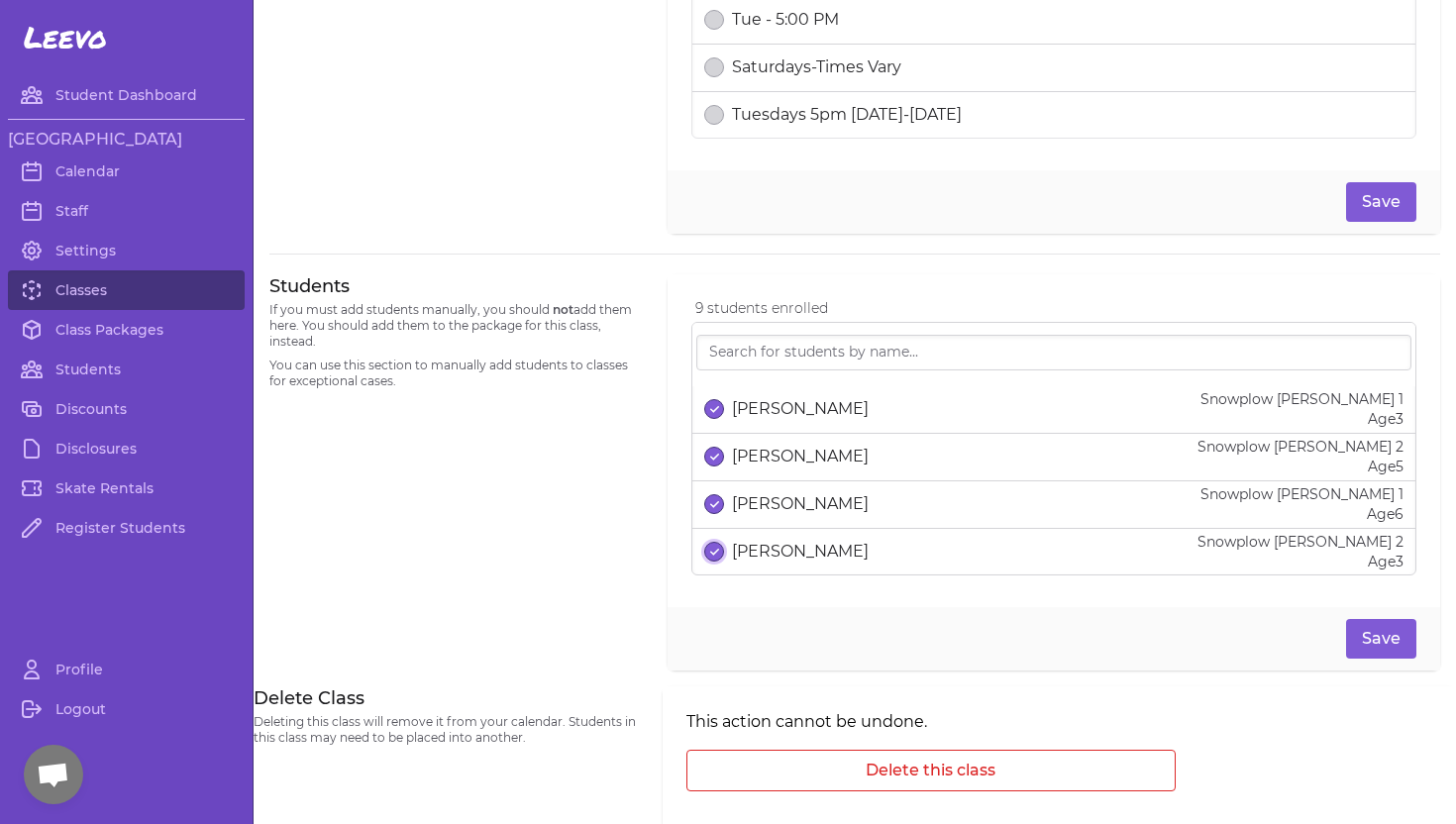 click 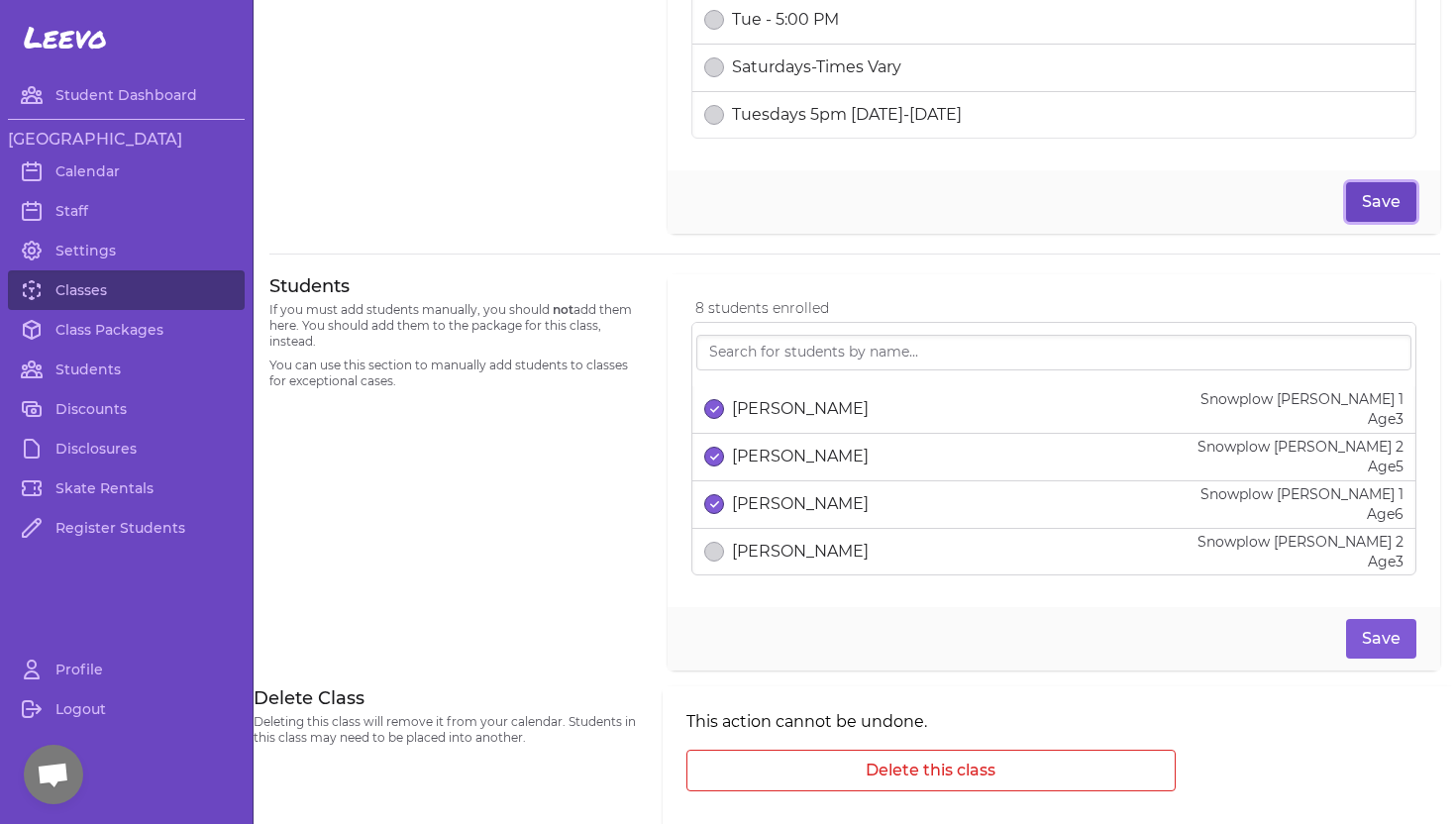 click on "Save" at bounding box center [1381, 202] 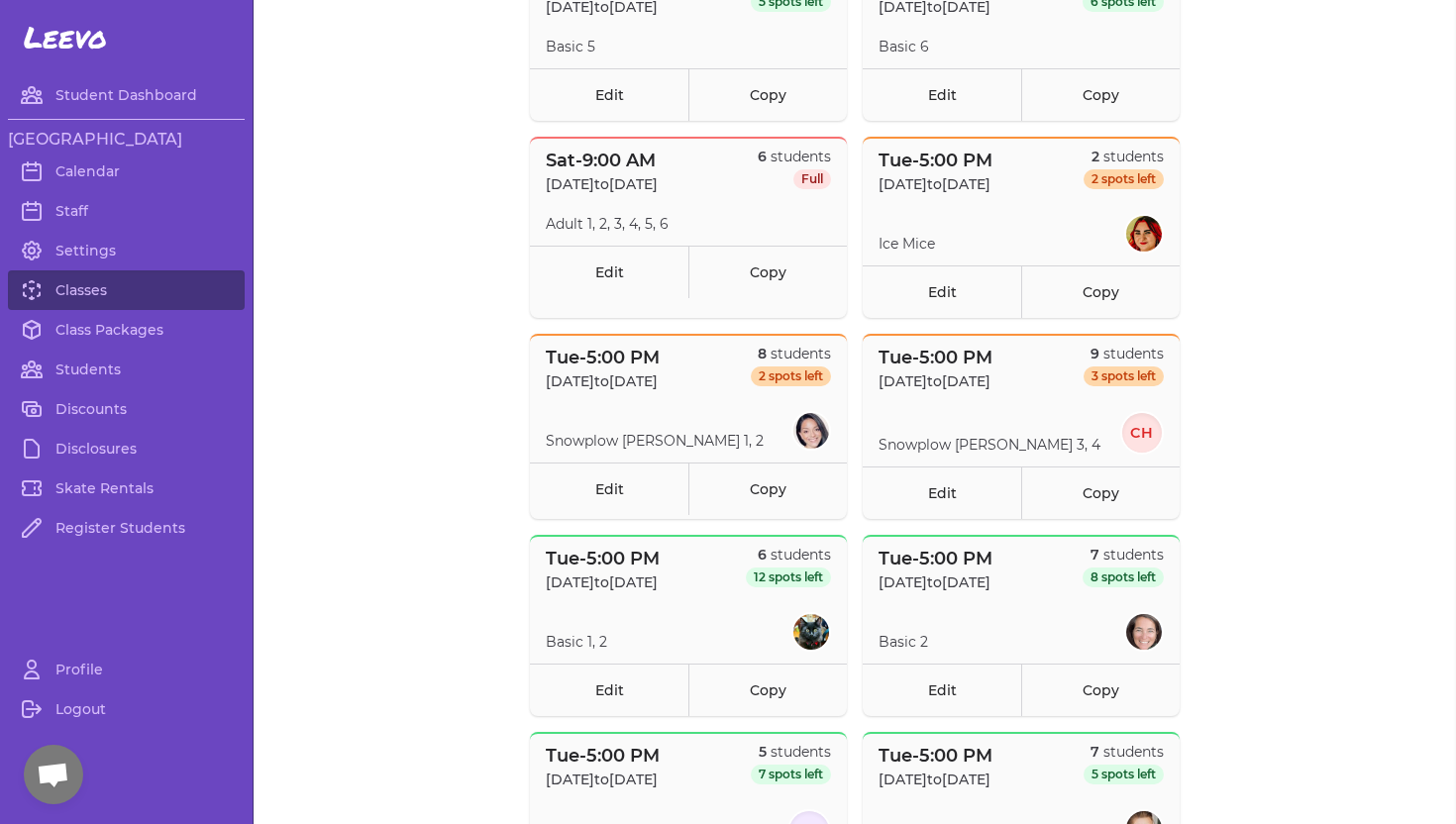 scroll, scrollTop: 911, scrollLeft: 0, axis: vertical 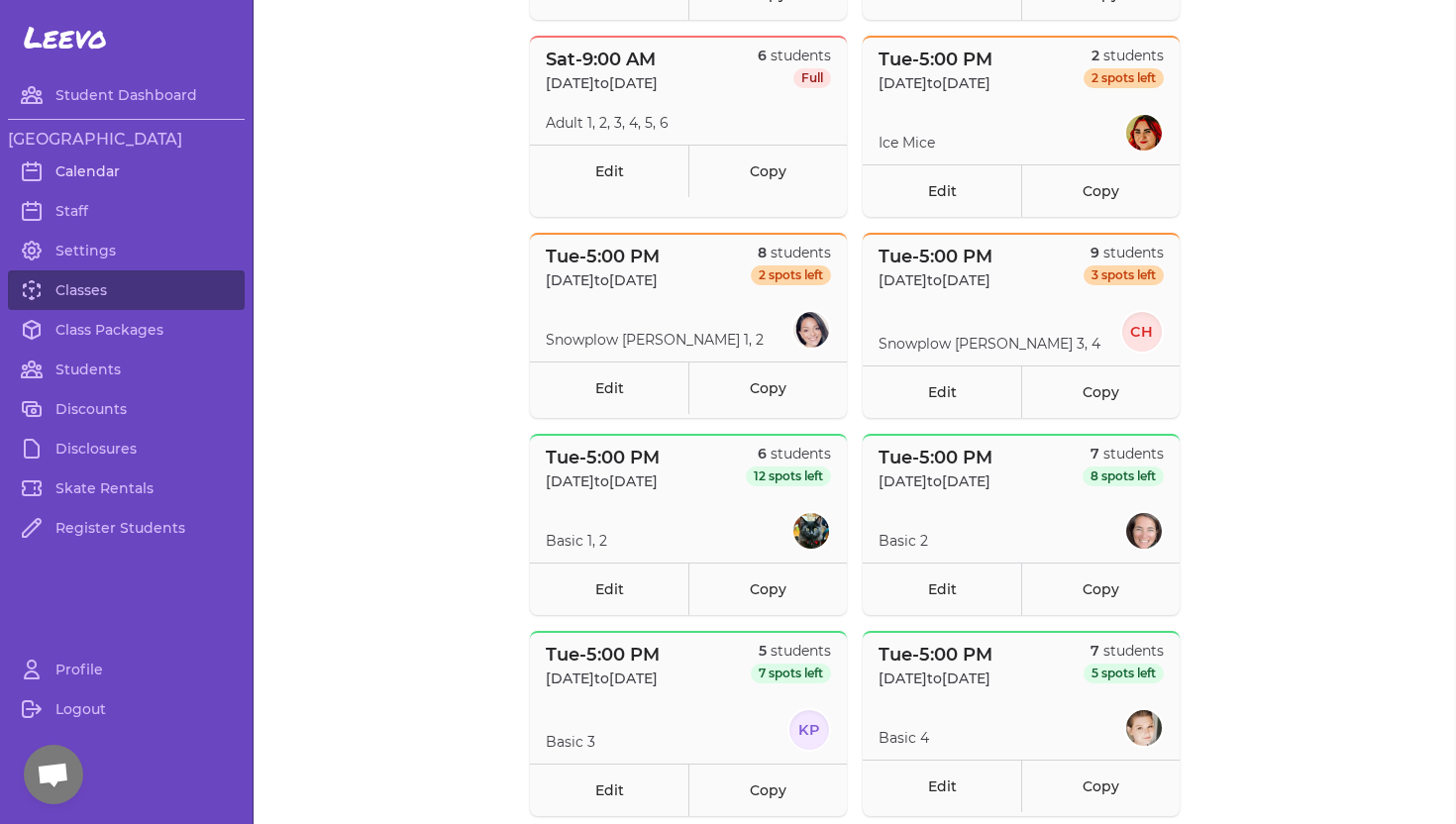 click on "Calendar" at bounding box center (126, 171) 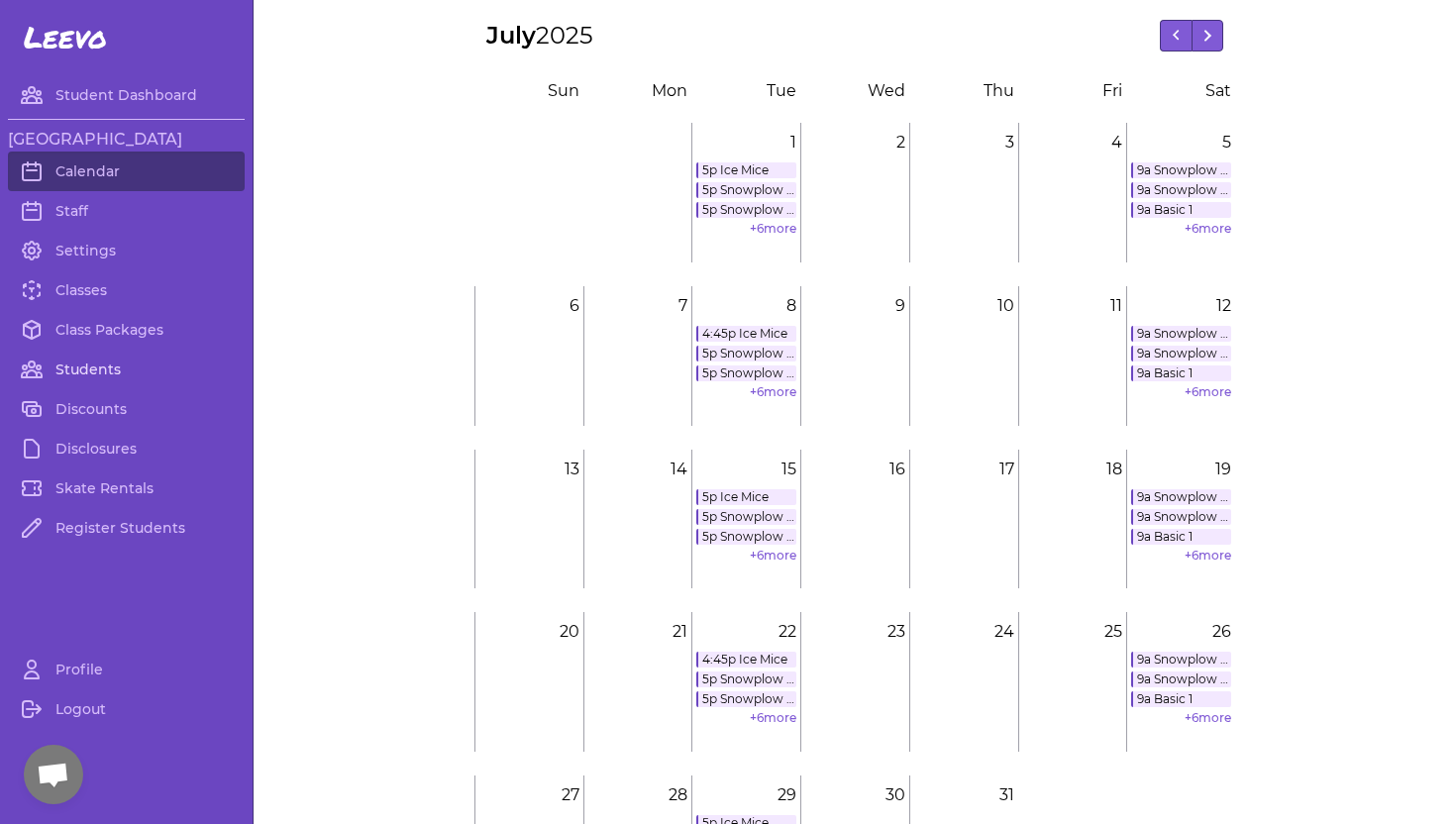 click on "Students" at bounding box center [126, 369] 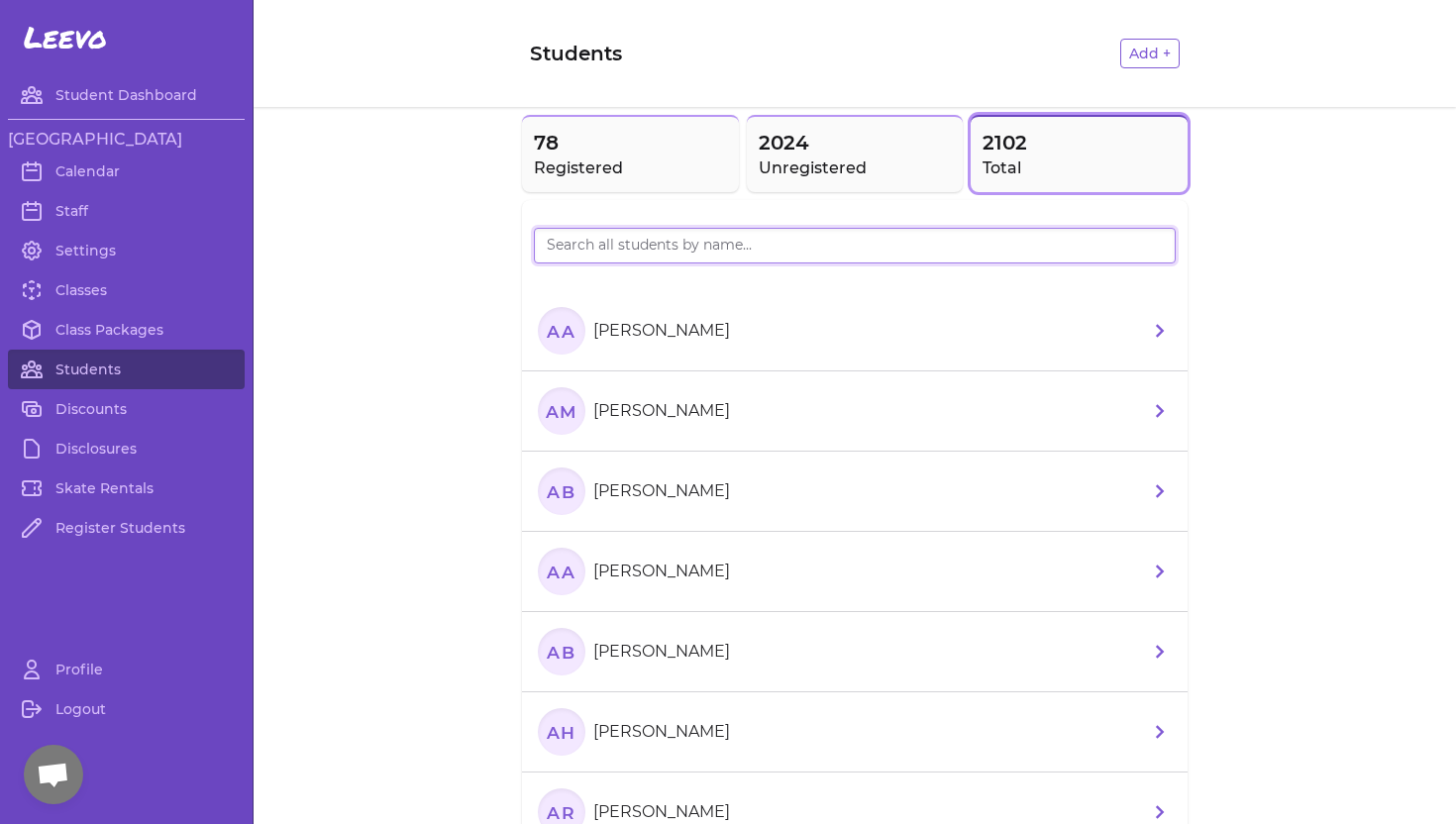 click at bounding box center (855, 246) 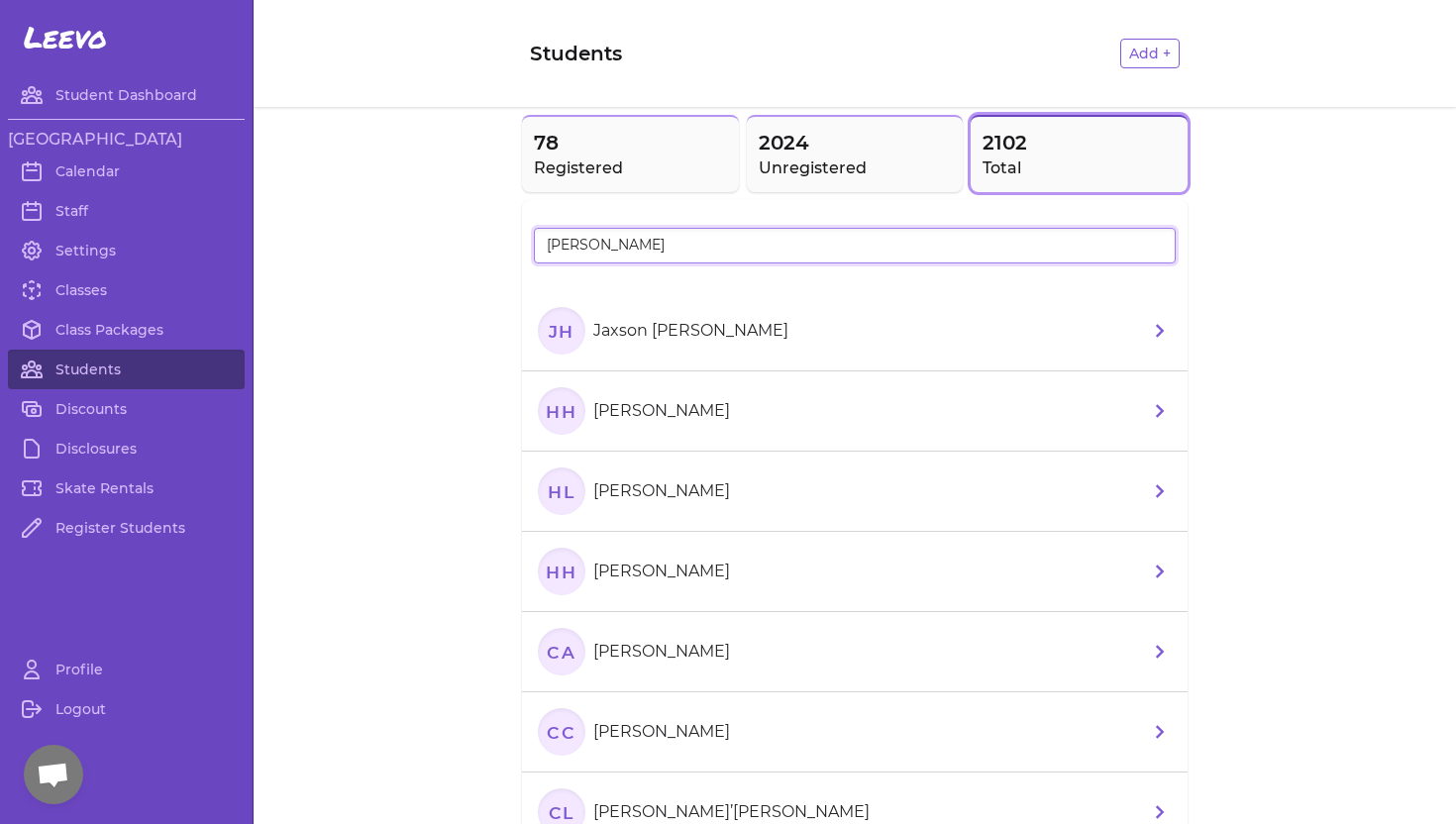 type on "[PERSON_NAME]" 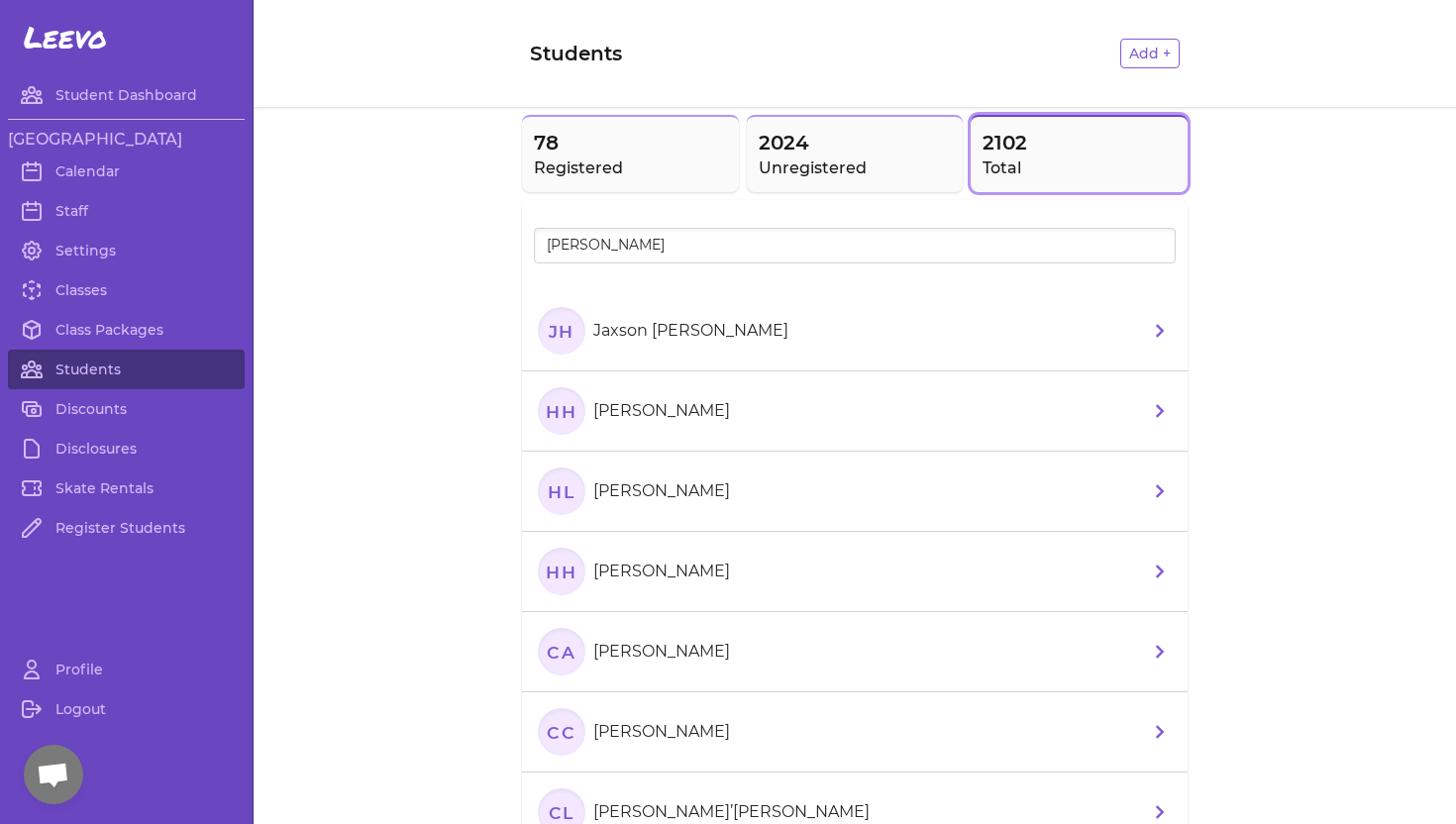 click on "Jaxson [PERSON_NAME]" at bounding box center [690, 331] 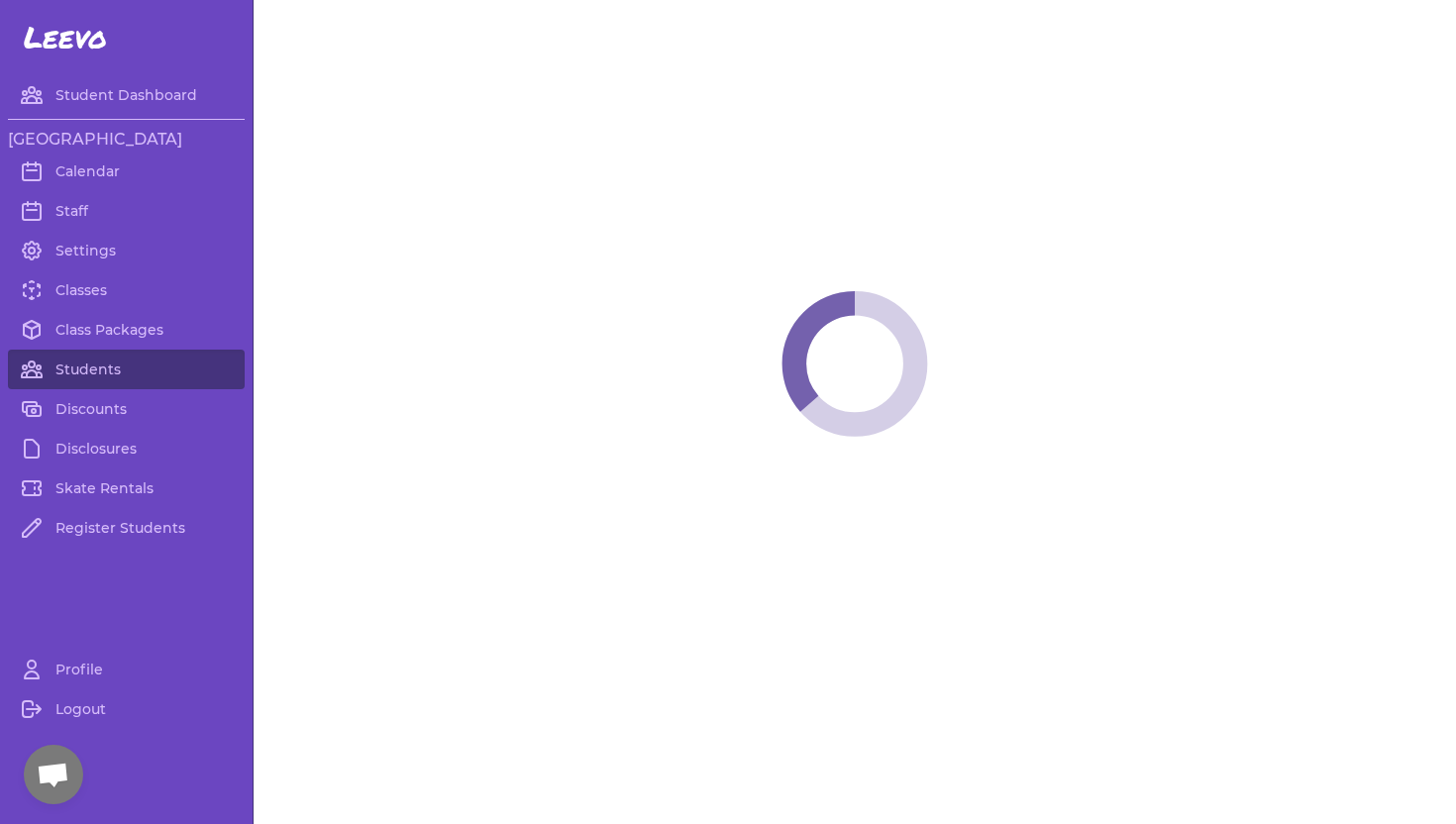 select on "ID" 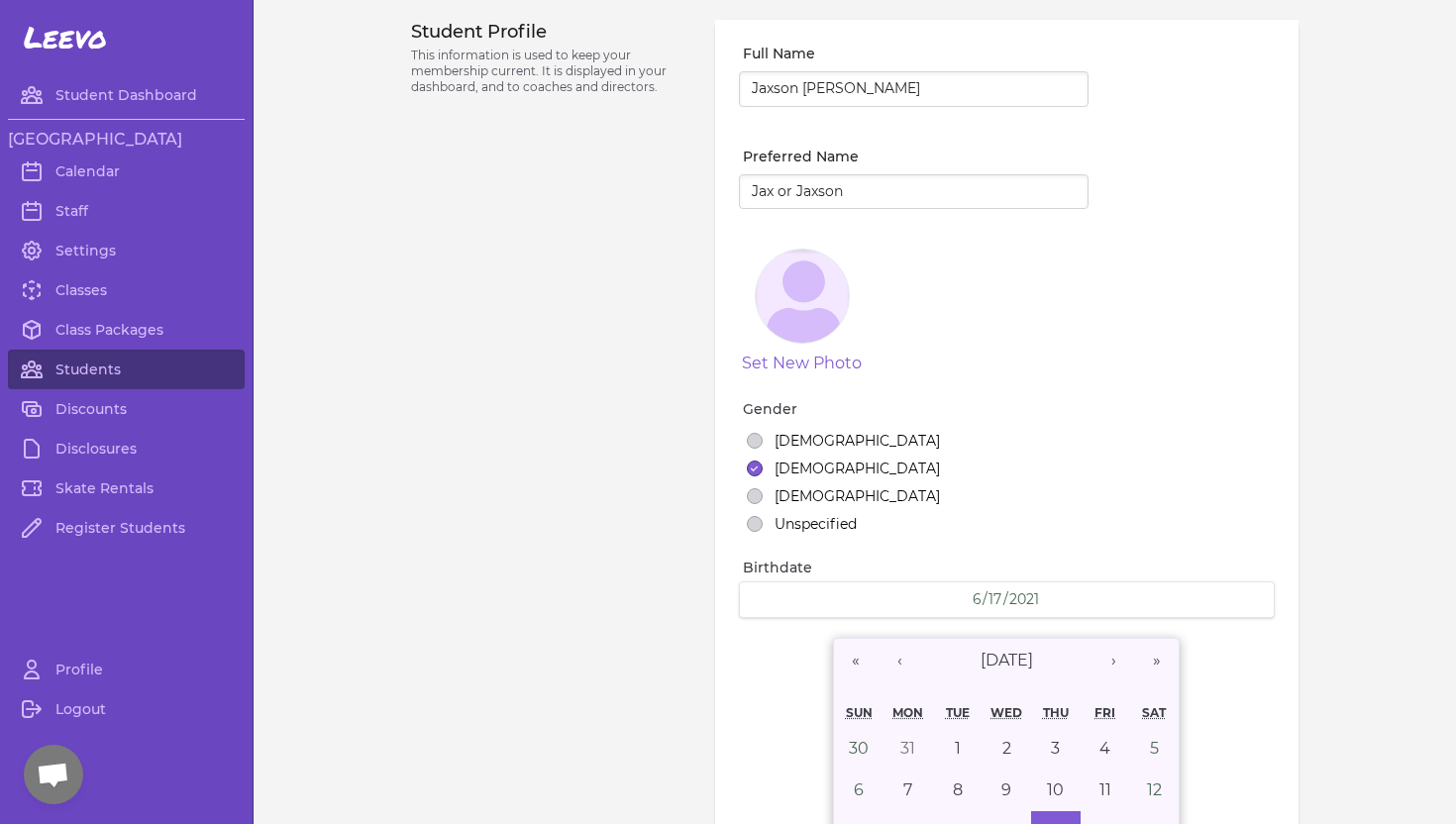 select on "7" 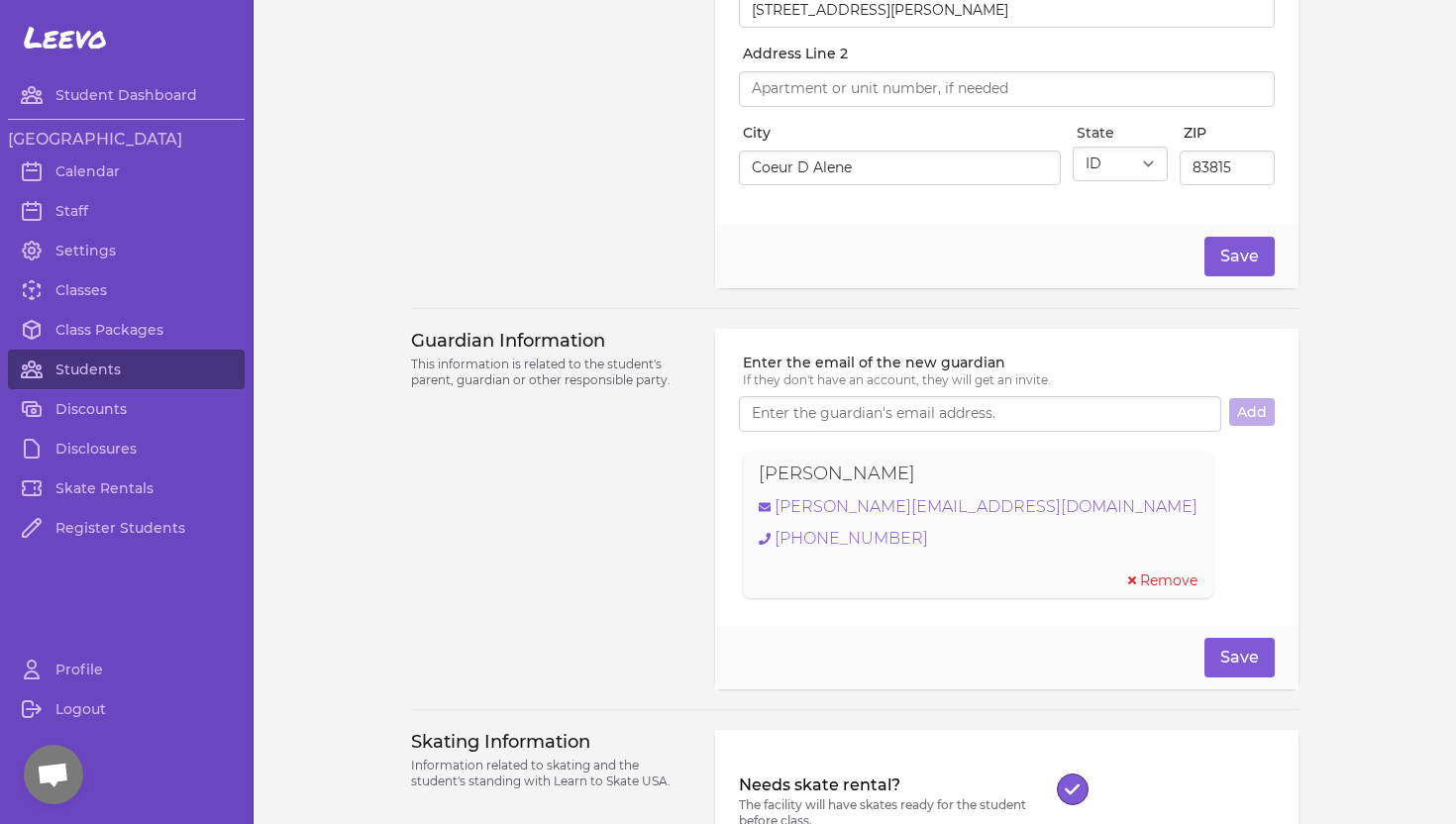 scroll, scrollTop: 1077, scrollLeft: 0, axis: vertical 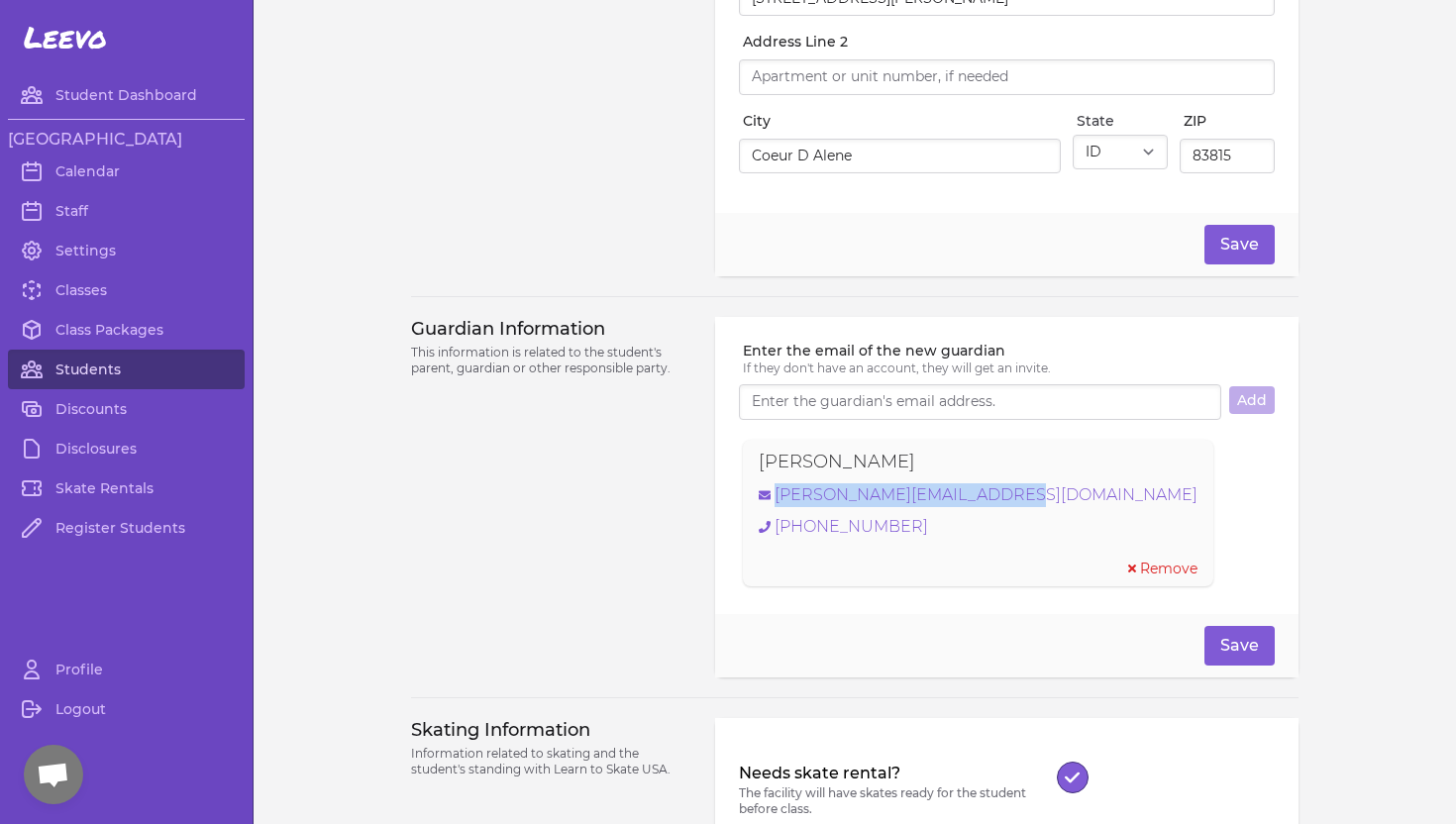 click on "Students" at bounding box center [126, 369] 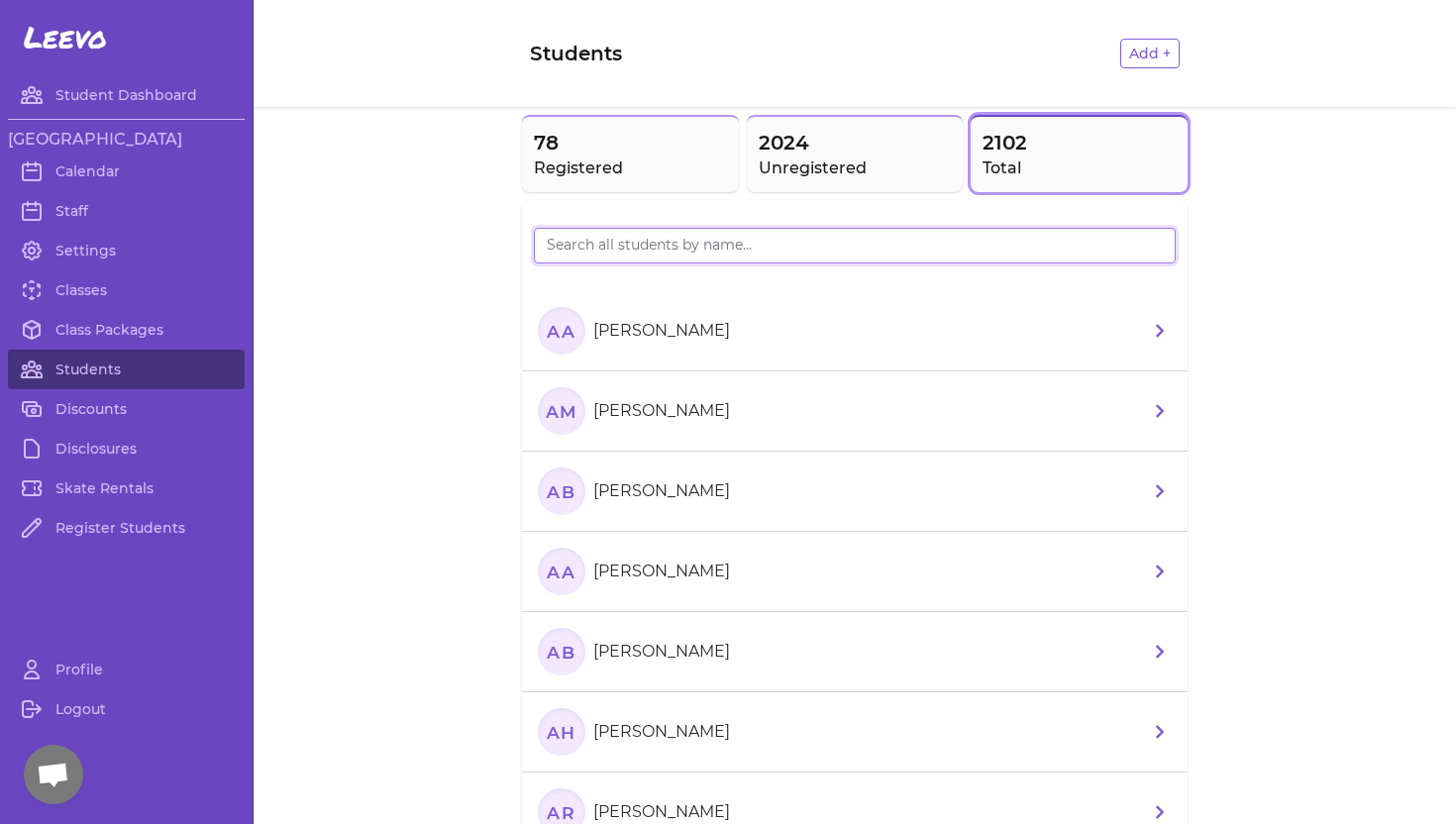 click at bounding box center [855, 246] 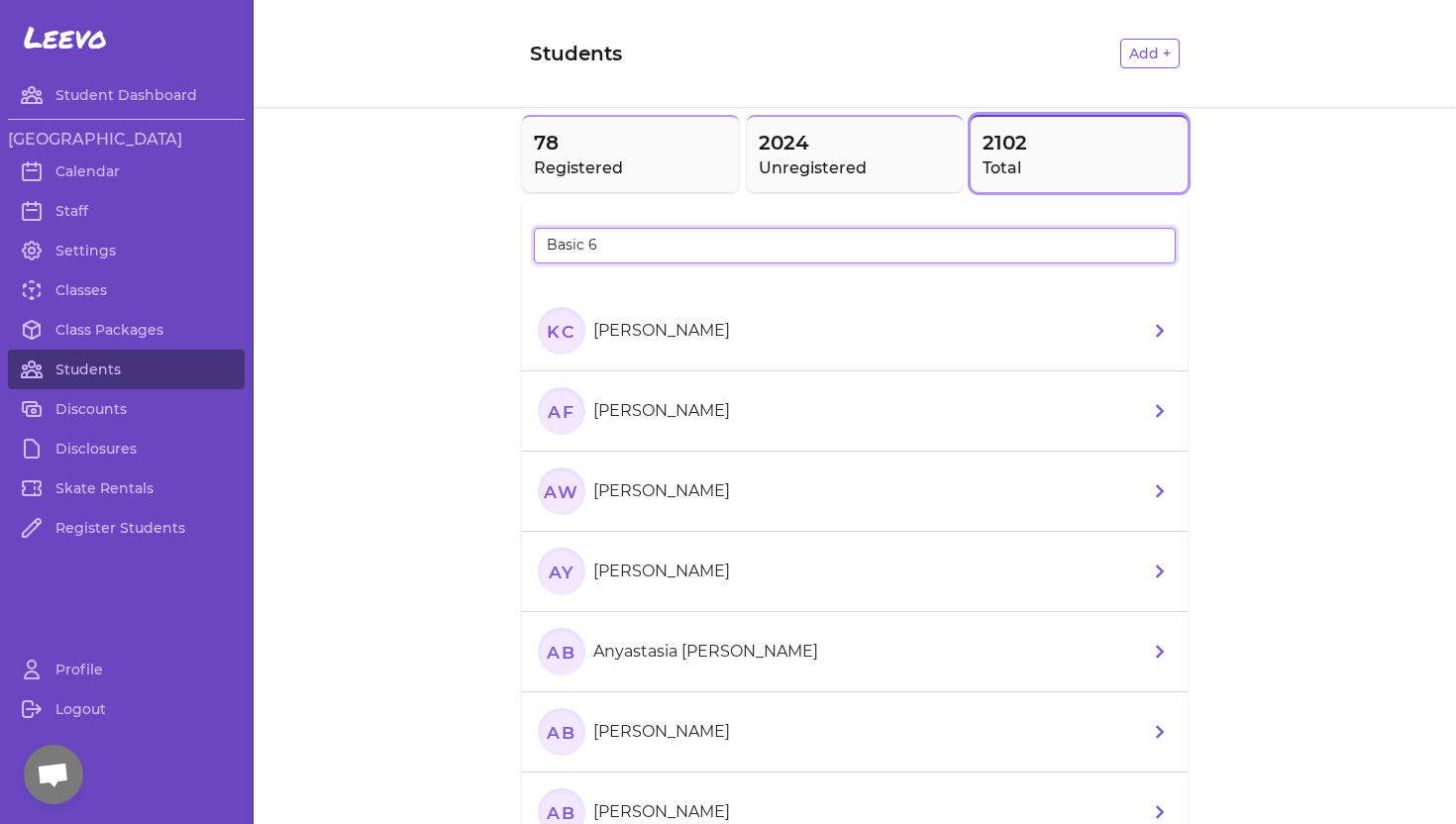 type on "Basic 6" 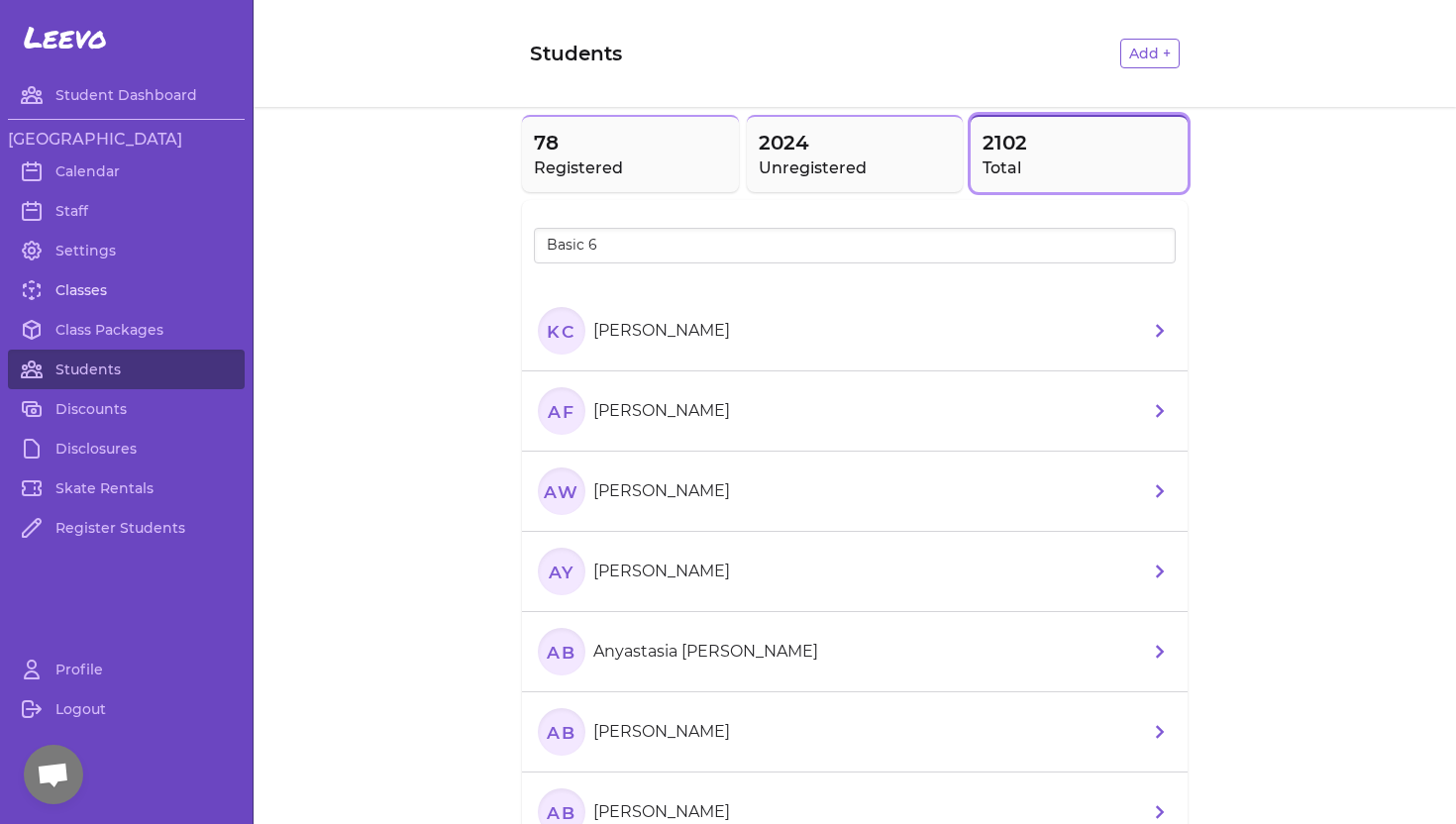 click on "Classes" at bounding box center (126, 290) 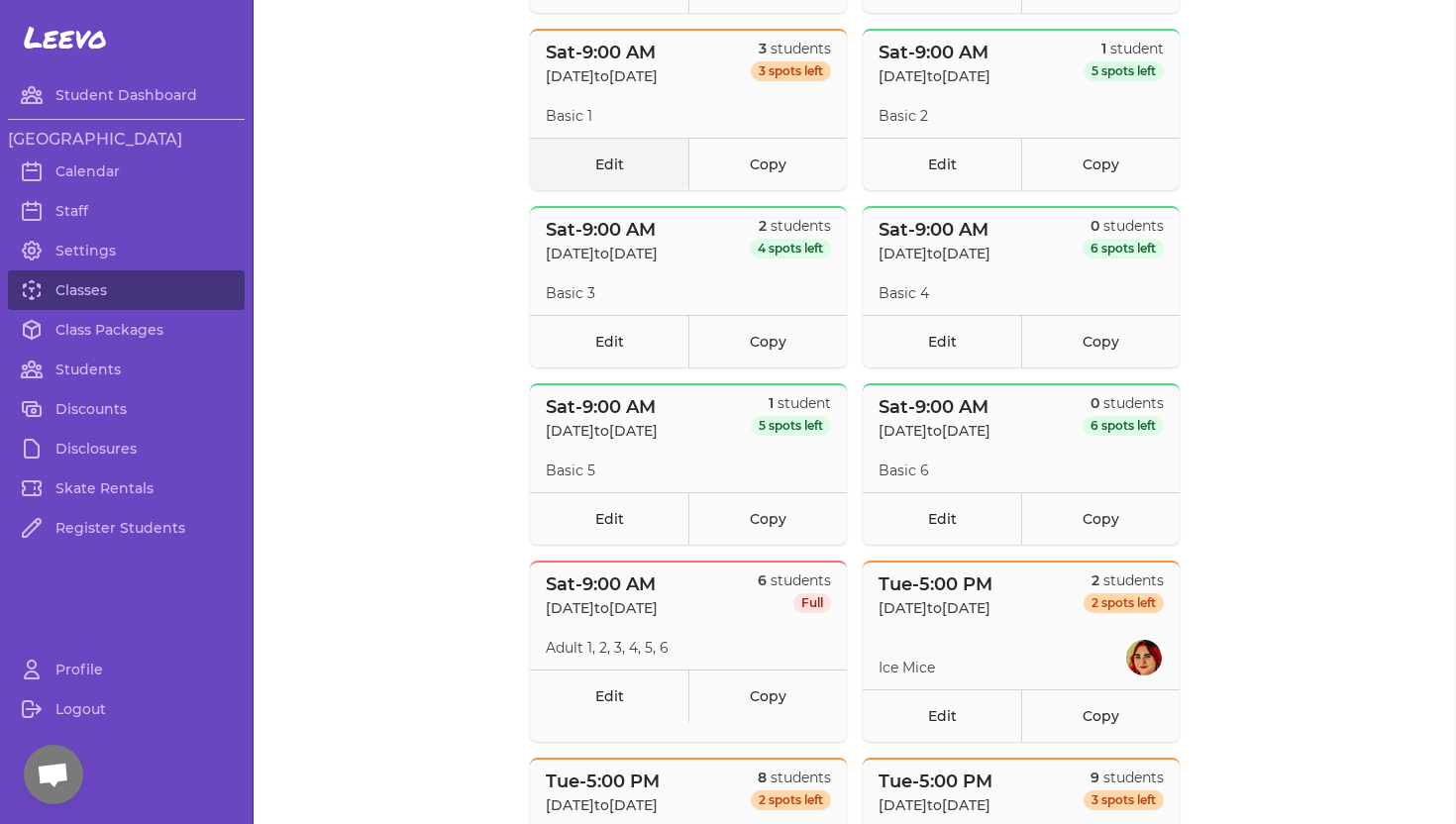 scroll, scrollTop: 433, scrollLeft: 0, axis: vertical 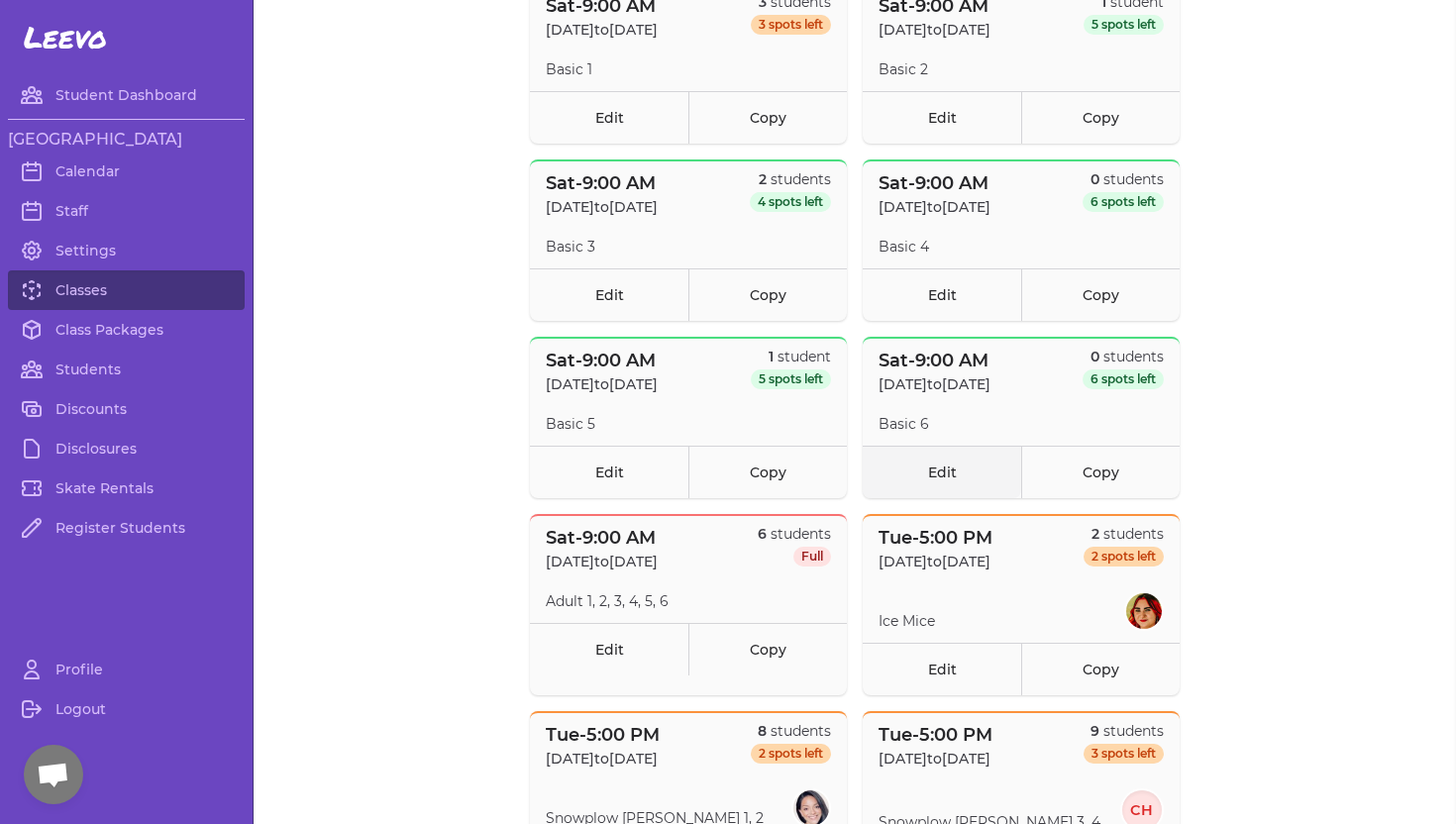 click on "Edit" at bounding box center [942, 471] 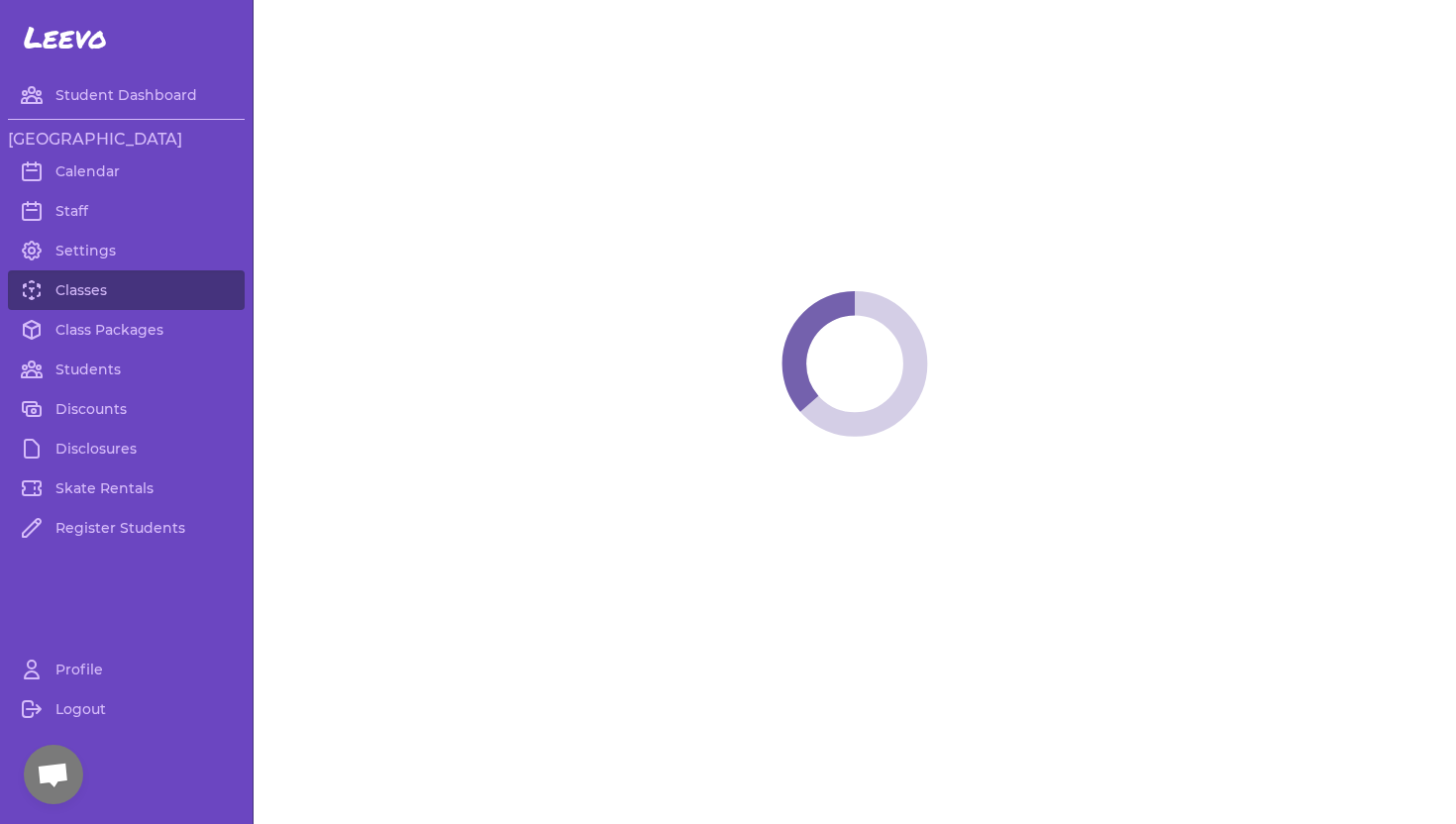 select on "6" 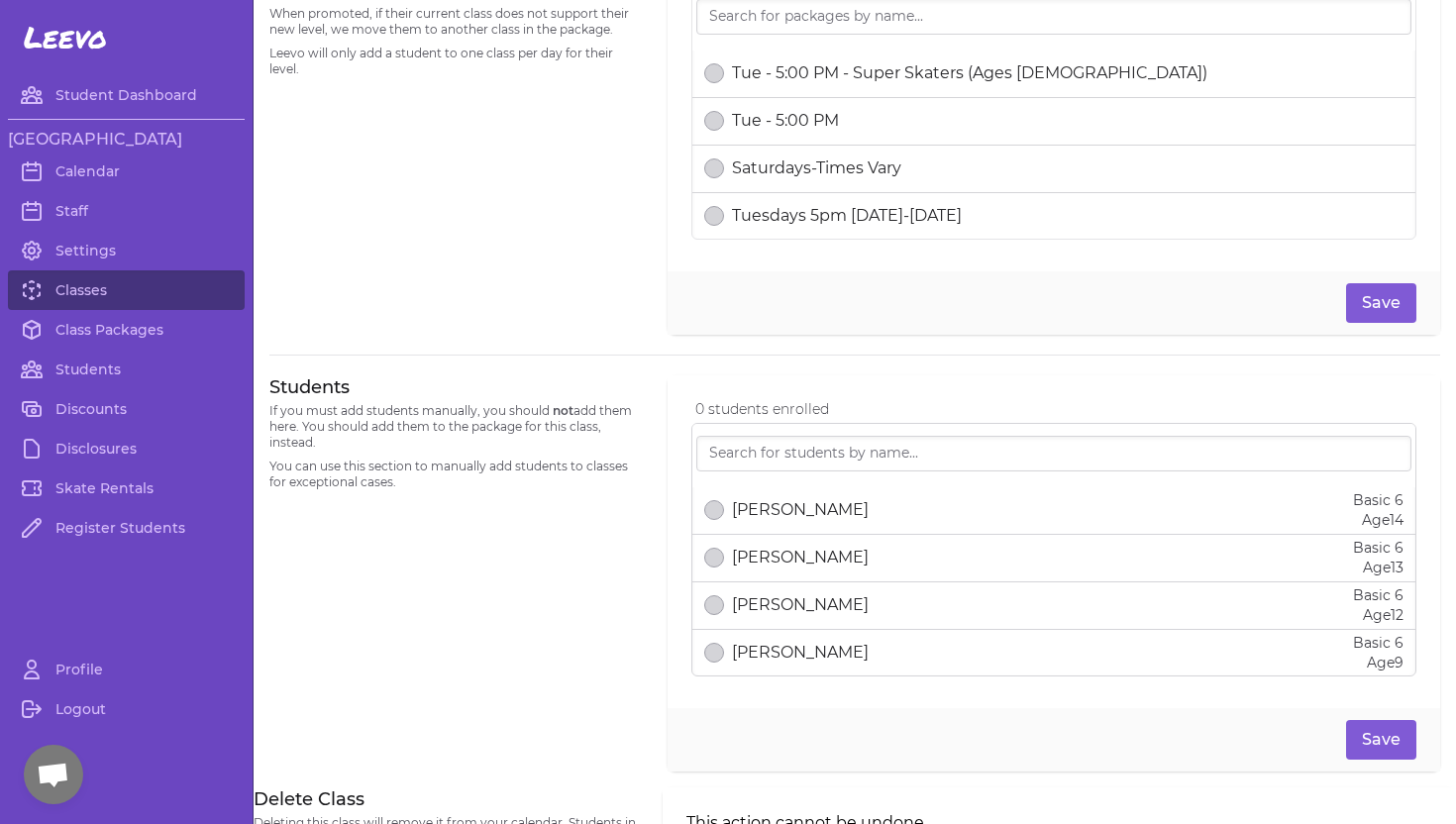scroll, scrollTop: 982, scrollLeft: 0, axis: vertical 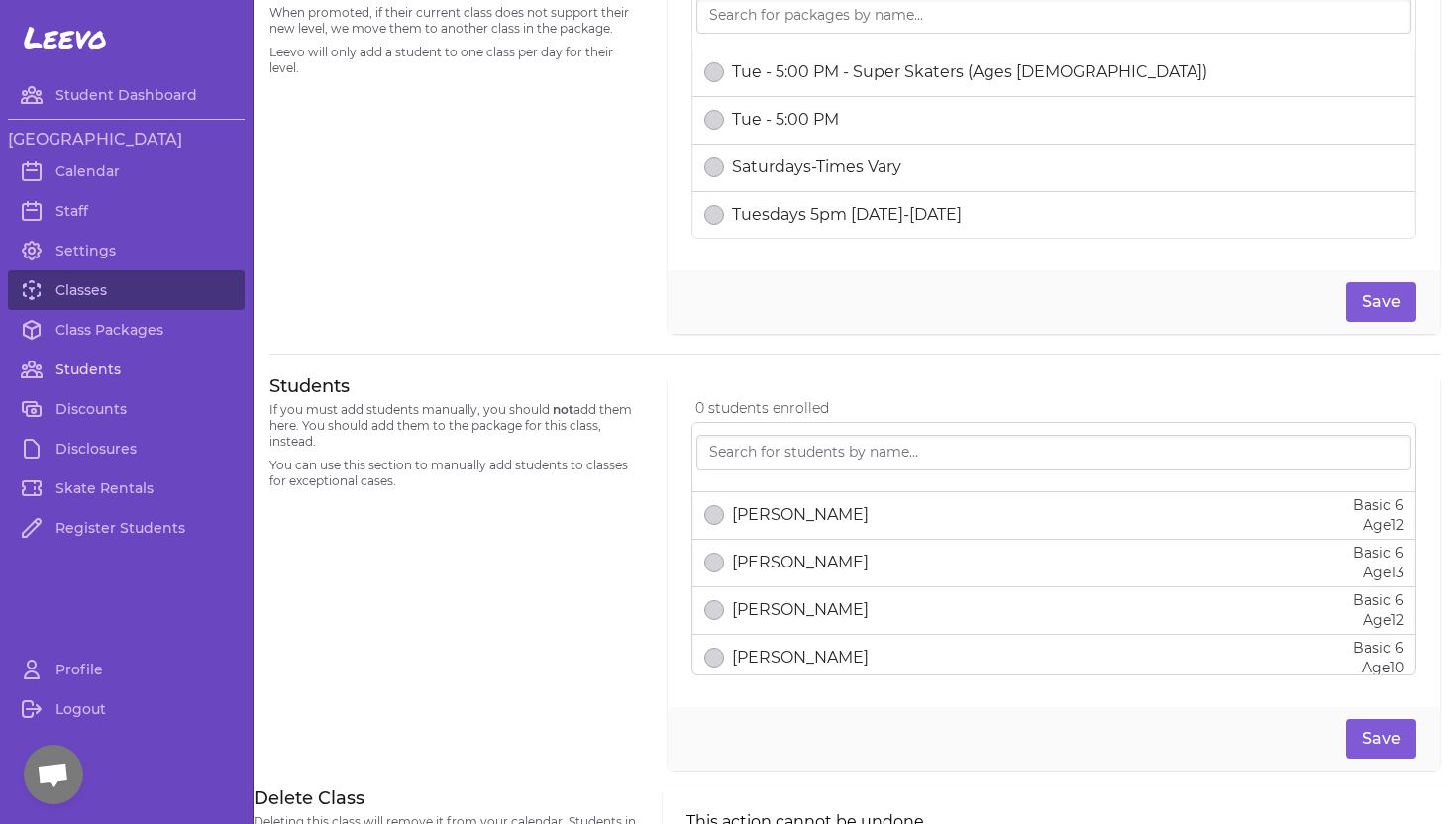click on "Students" at bounding box center (126, 369) 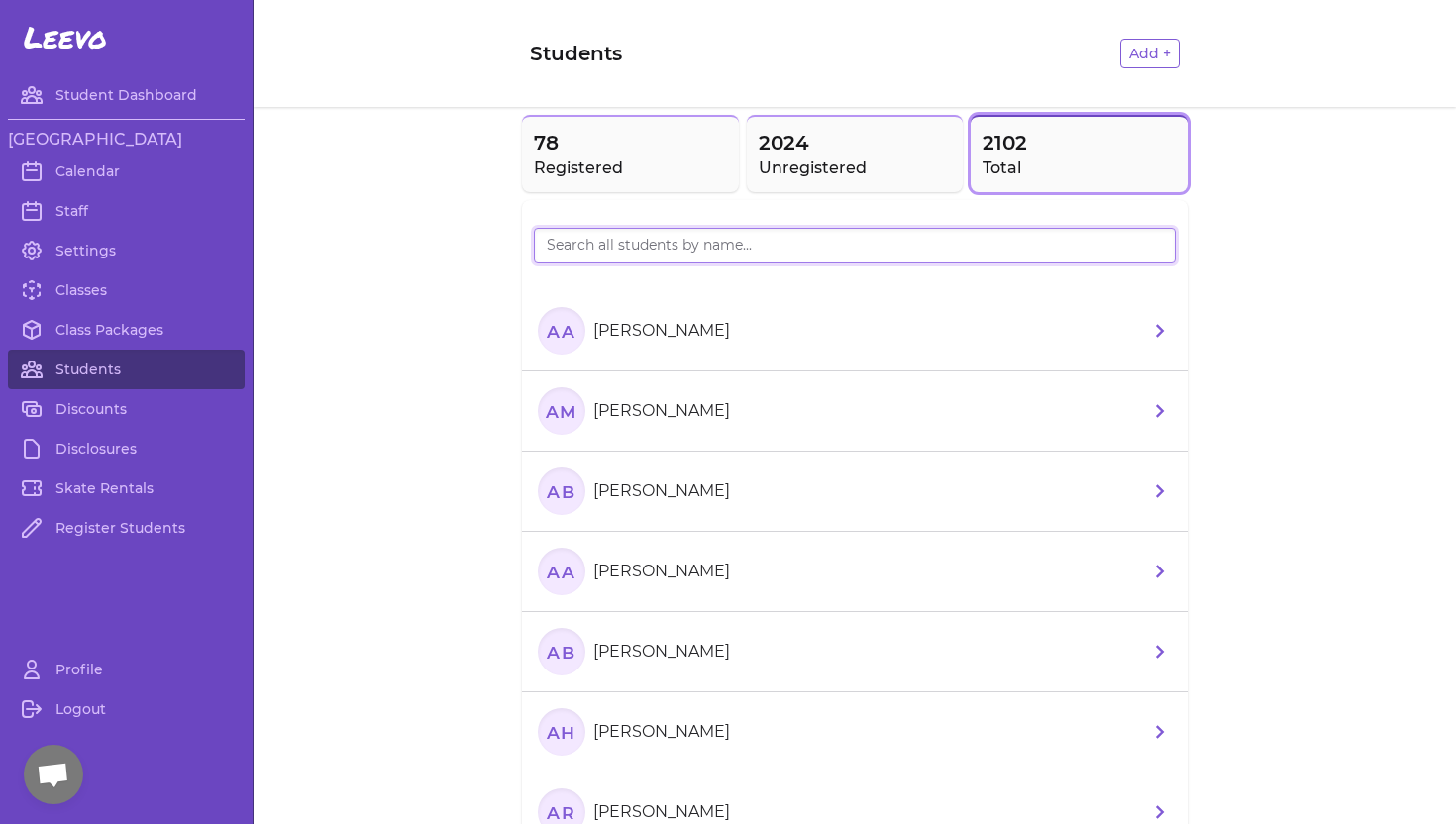 click at bounding box center [855, 246] 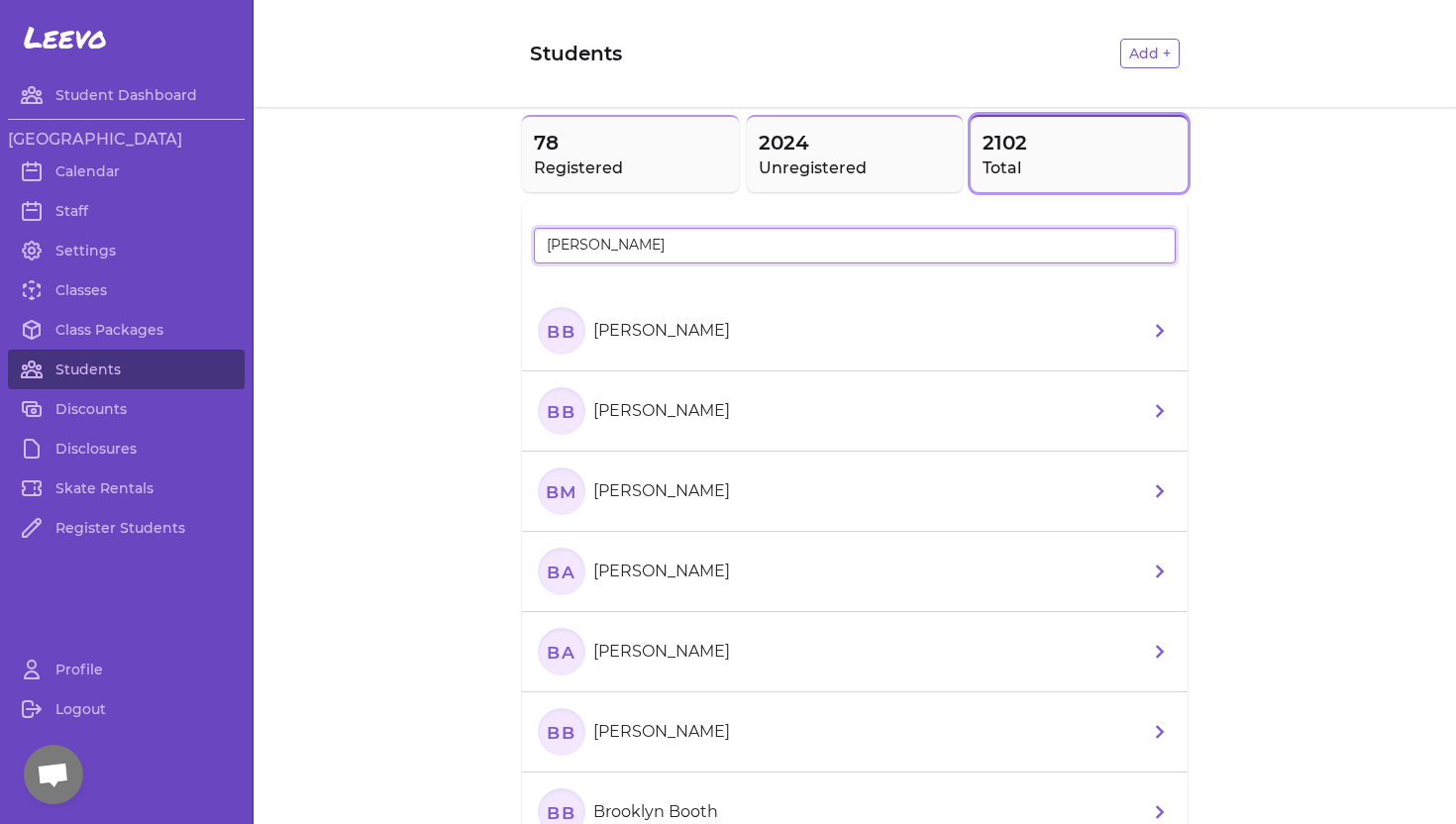 type on "[PERSON_NAME]" 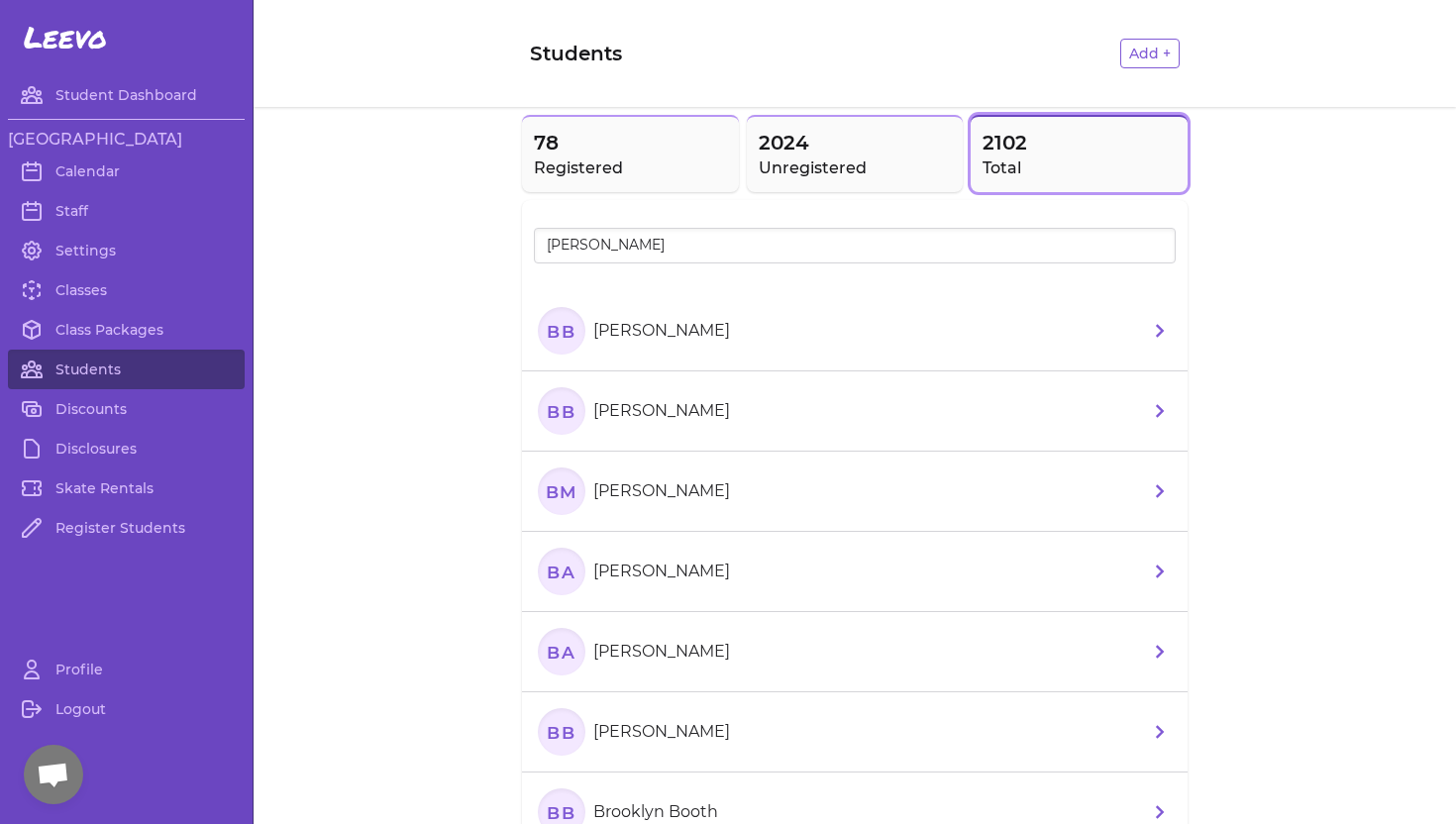 click on "[PERSON_NAME]" at bounding box center (662, 571) 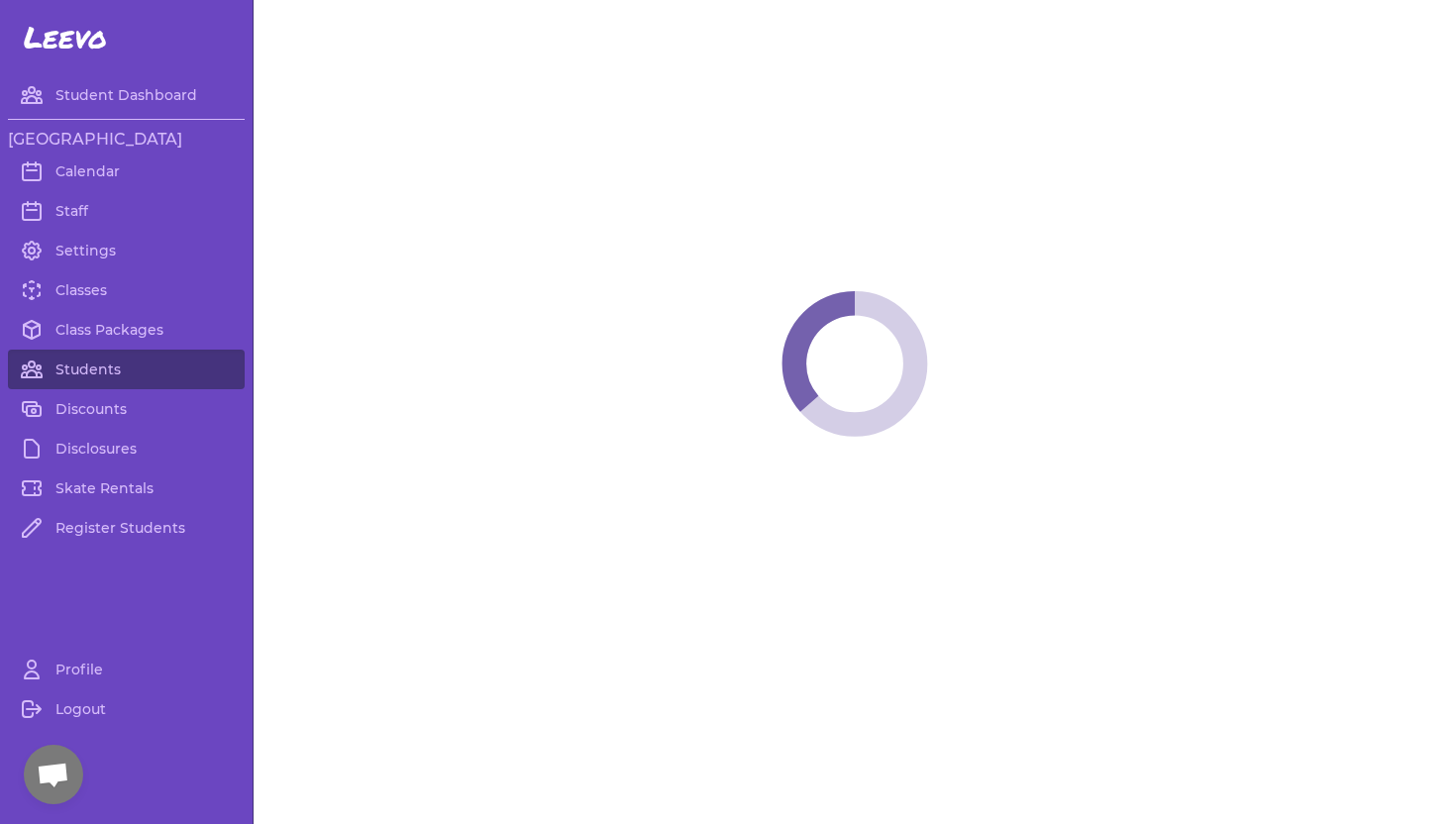 select on "ID" 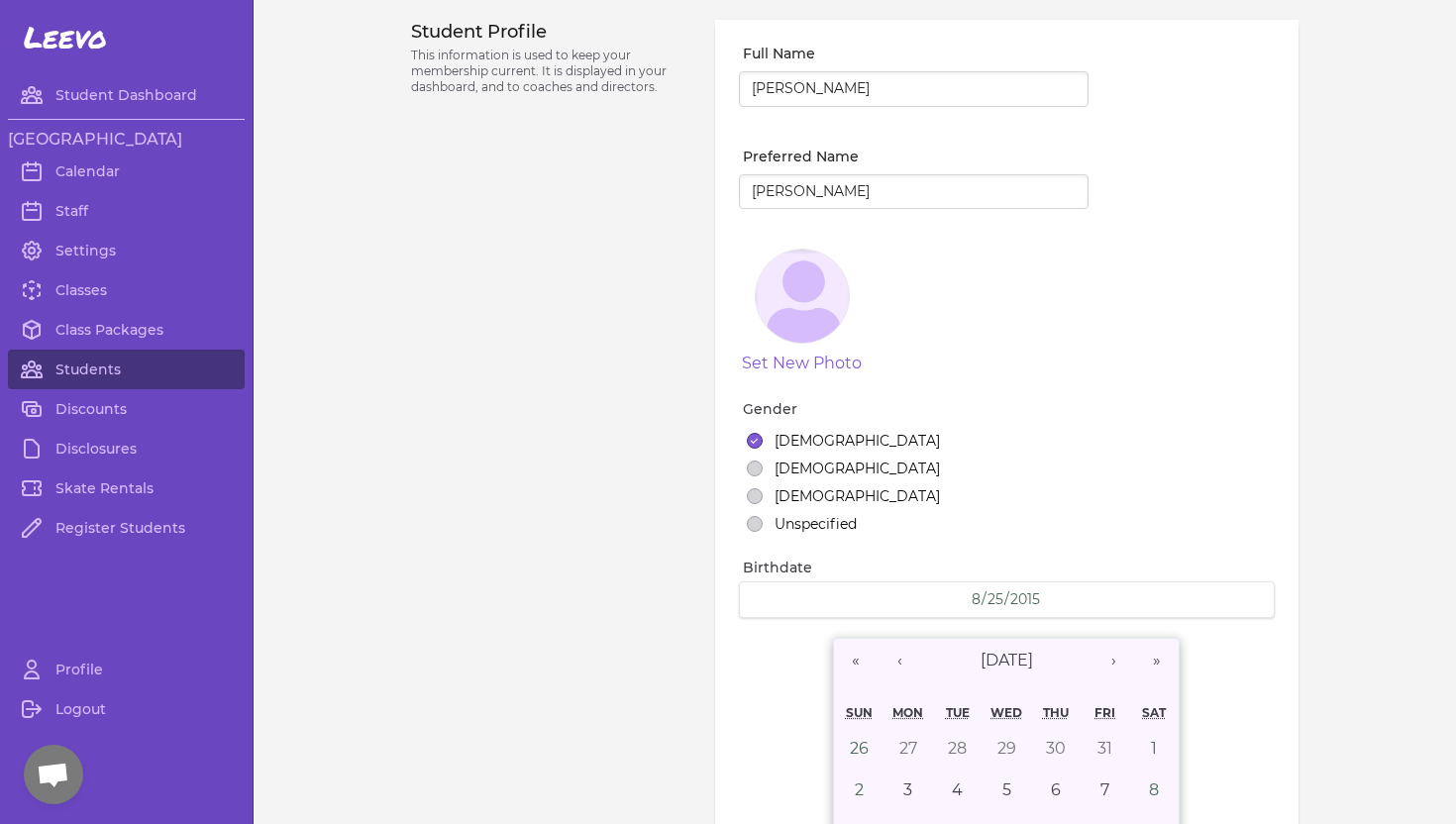 select on "6" 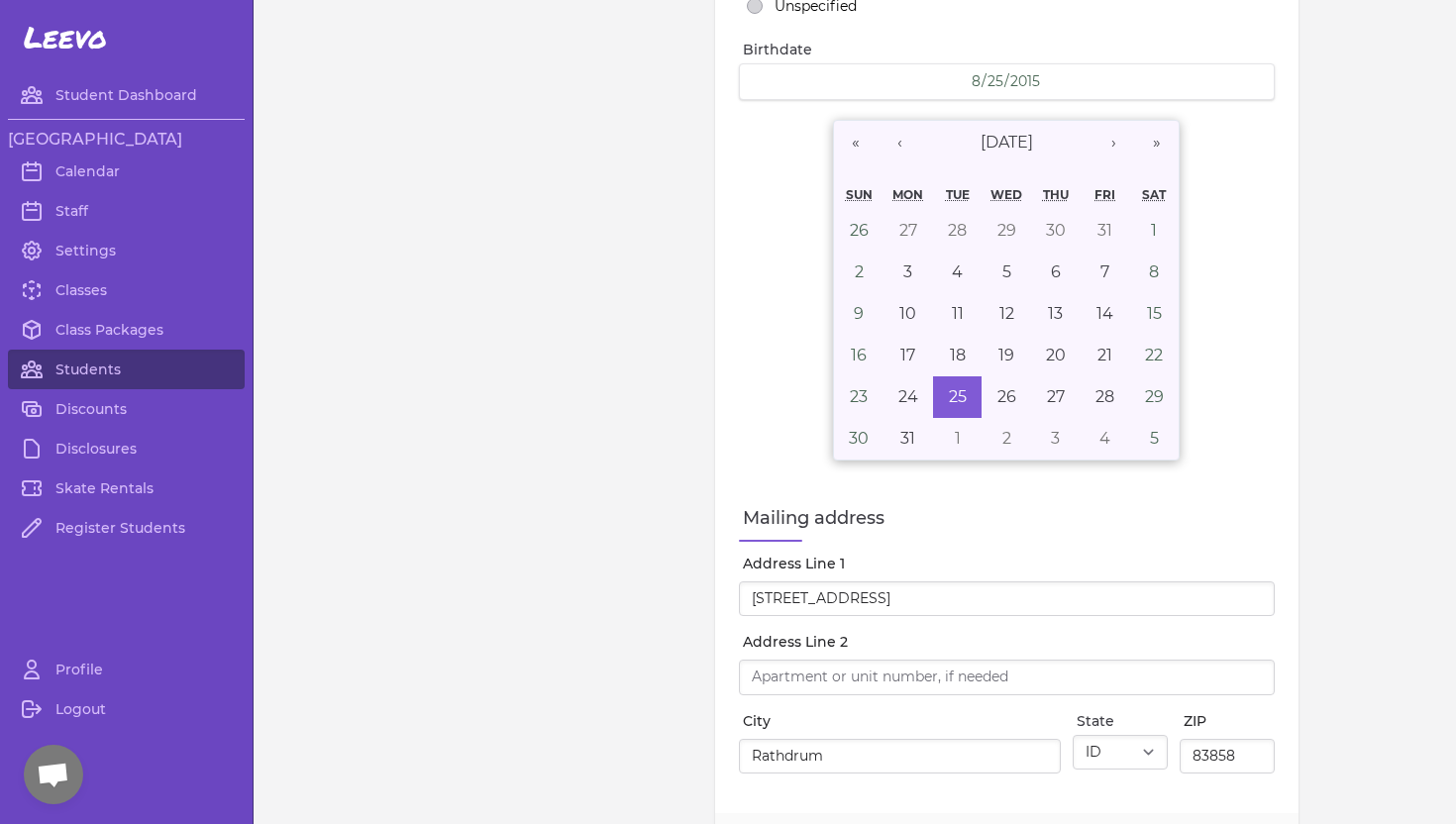 scroll, scrollTop: 506, scrollLeft: 0, axis: vertical 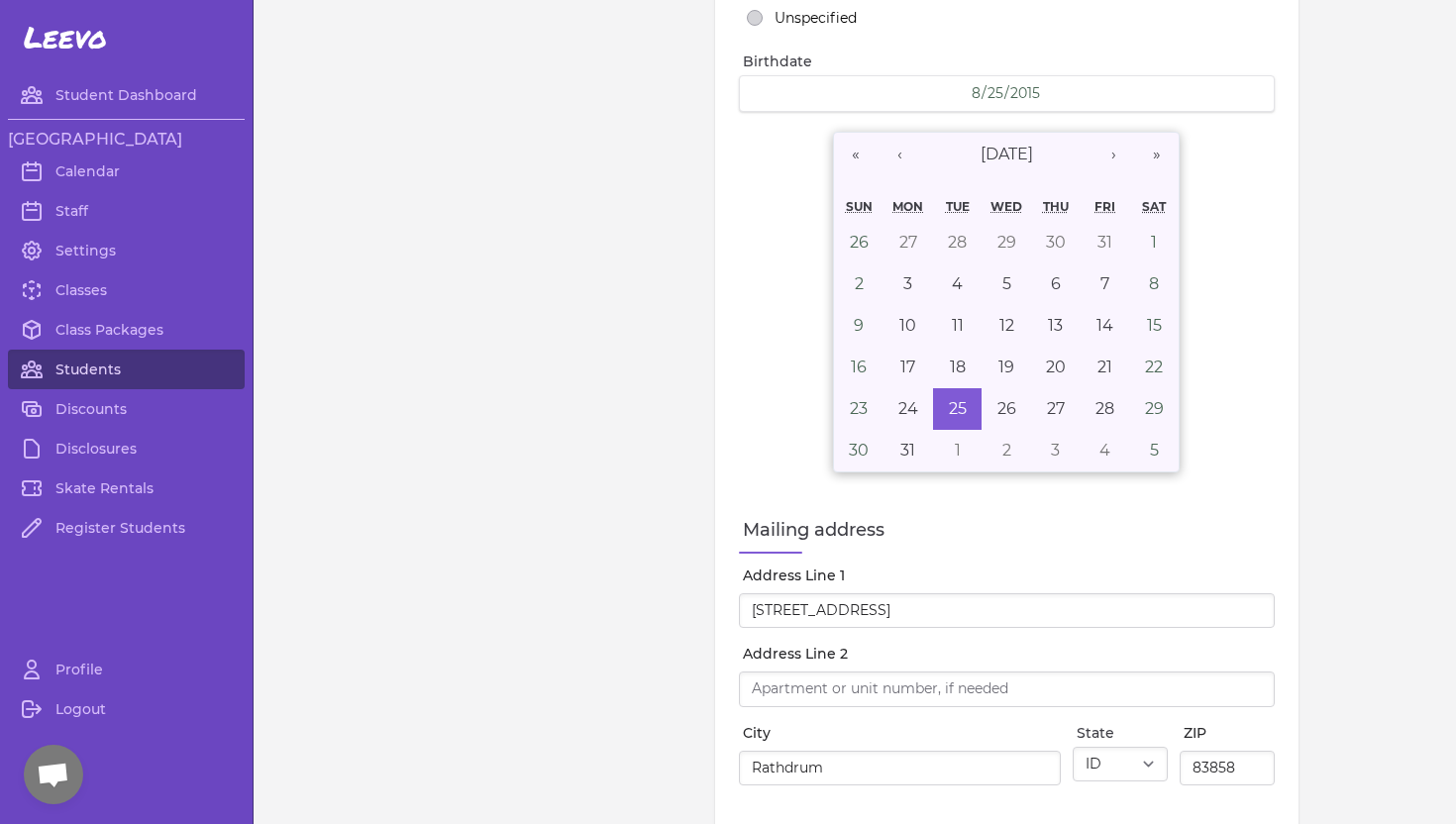 click on "Students" at bounding box center (126, 369) 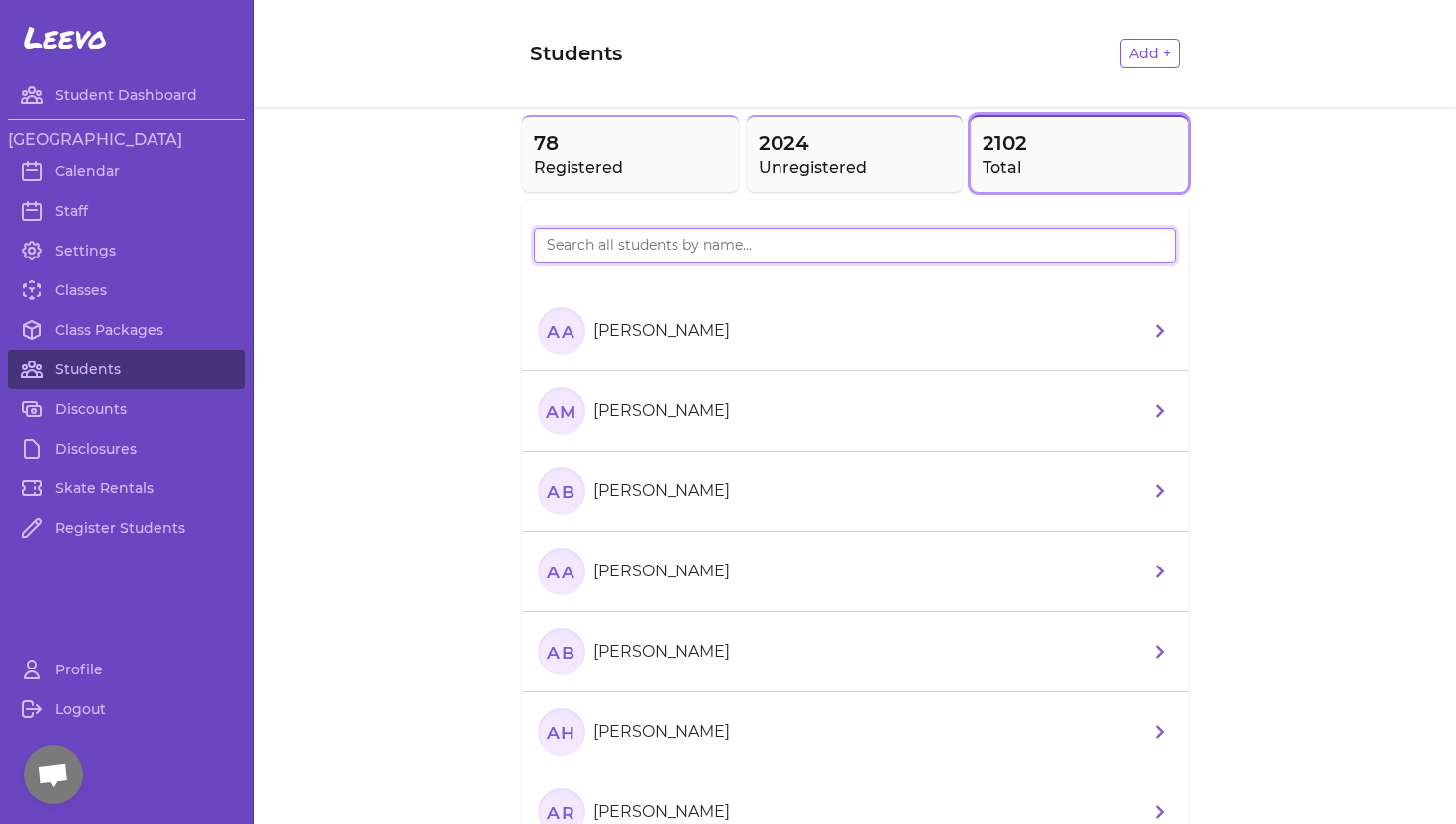 click at bounding box center (855, 246) 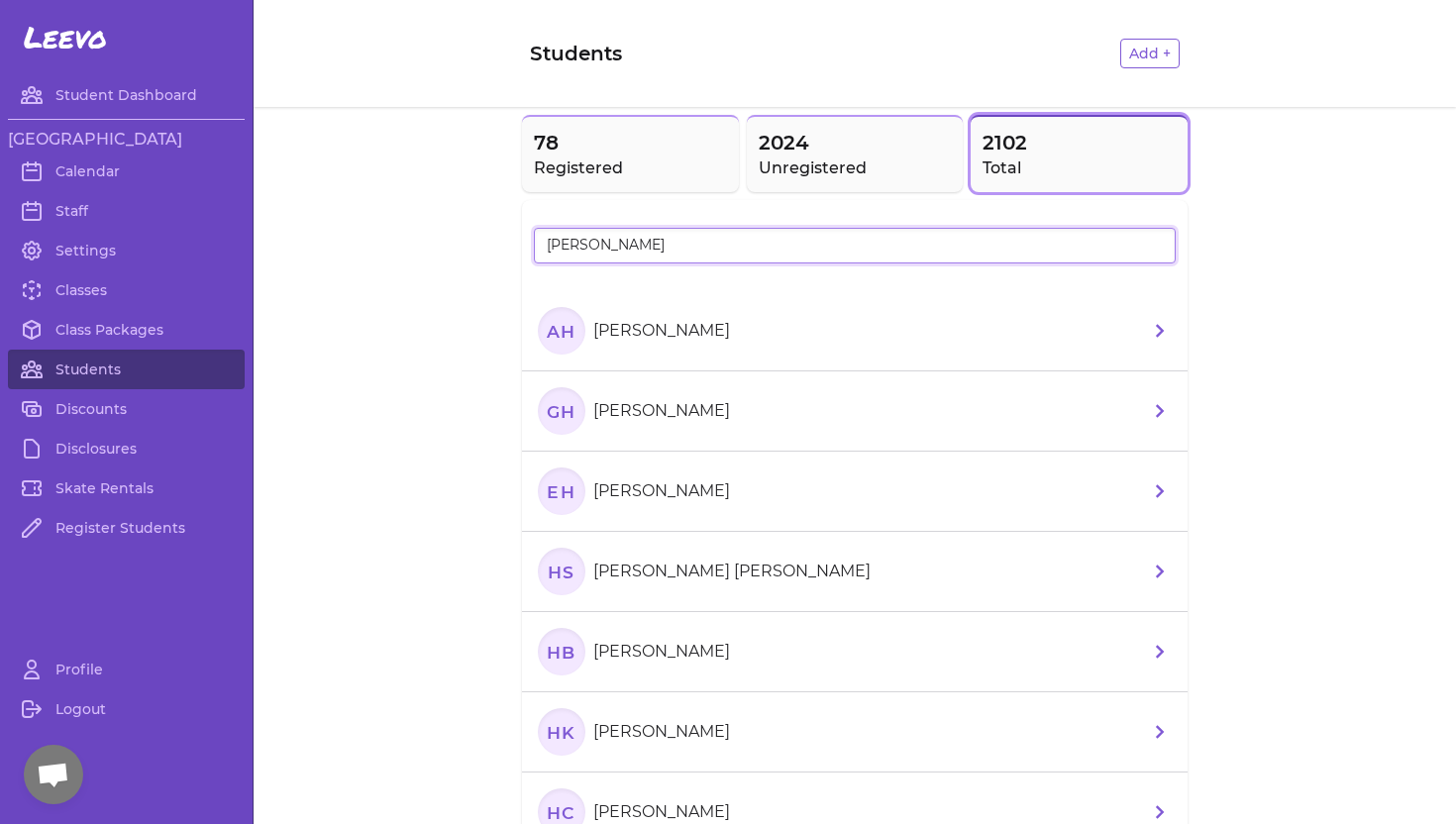 type on "[PERSON_NAME]" 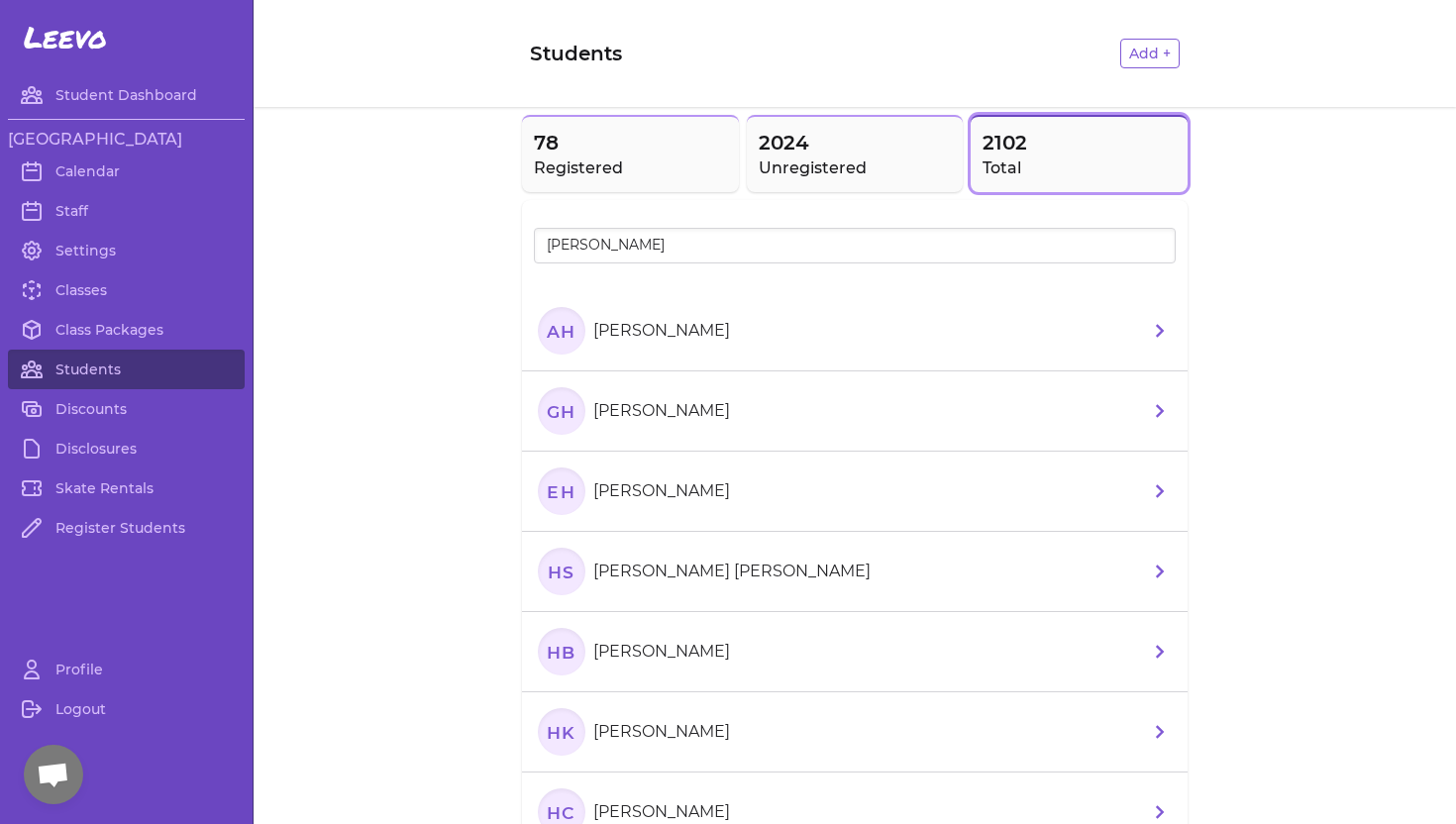 click on "[PERSON_NAME]" at bounding box center [662, 331] 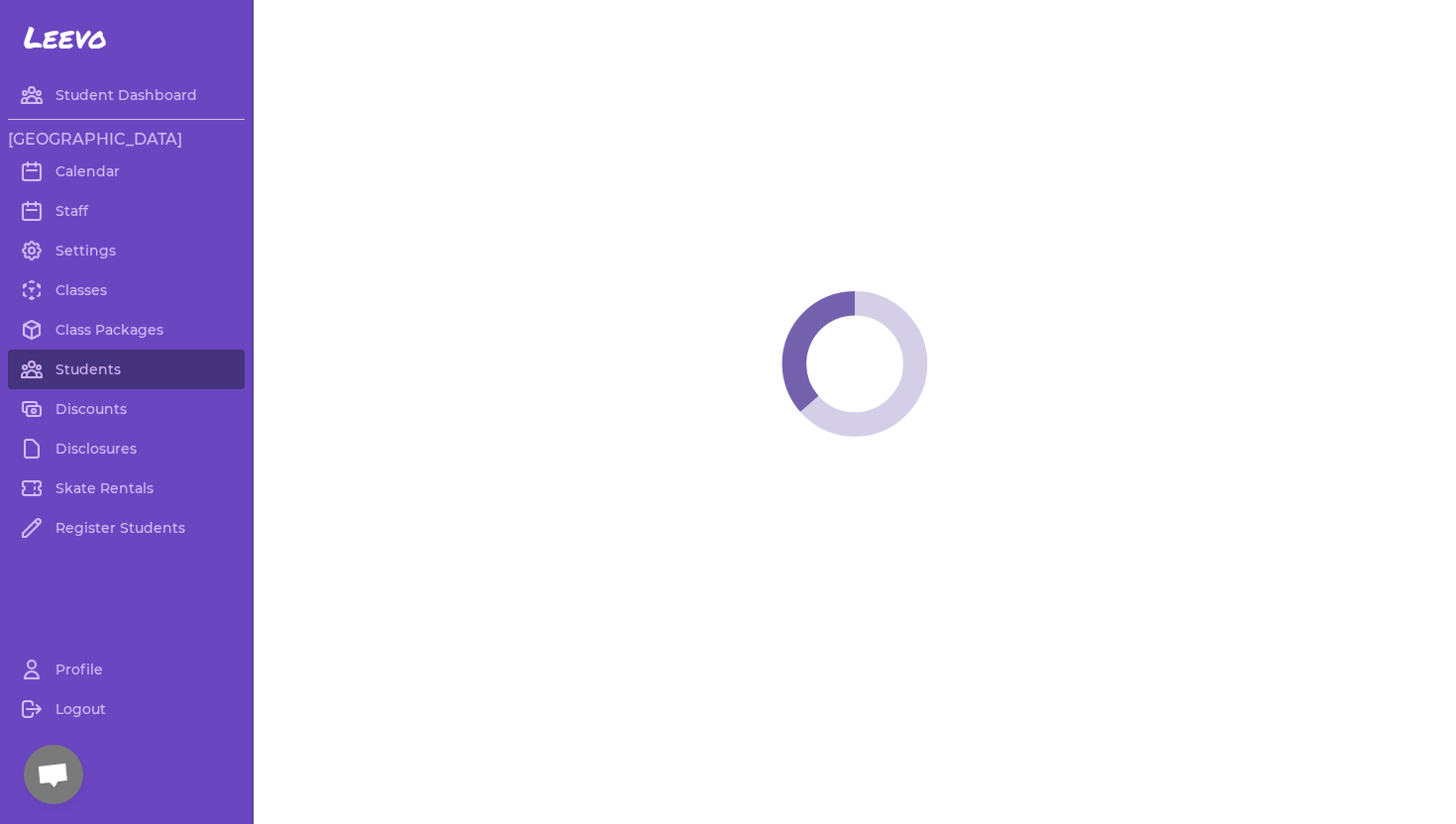 select on "ID" 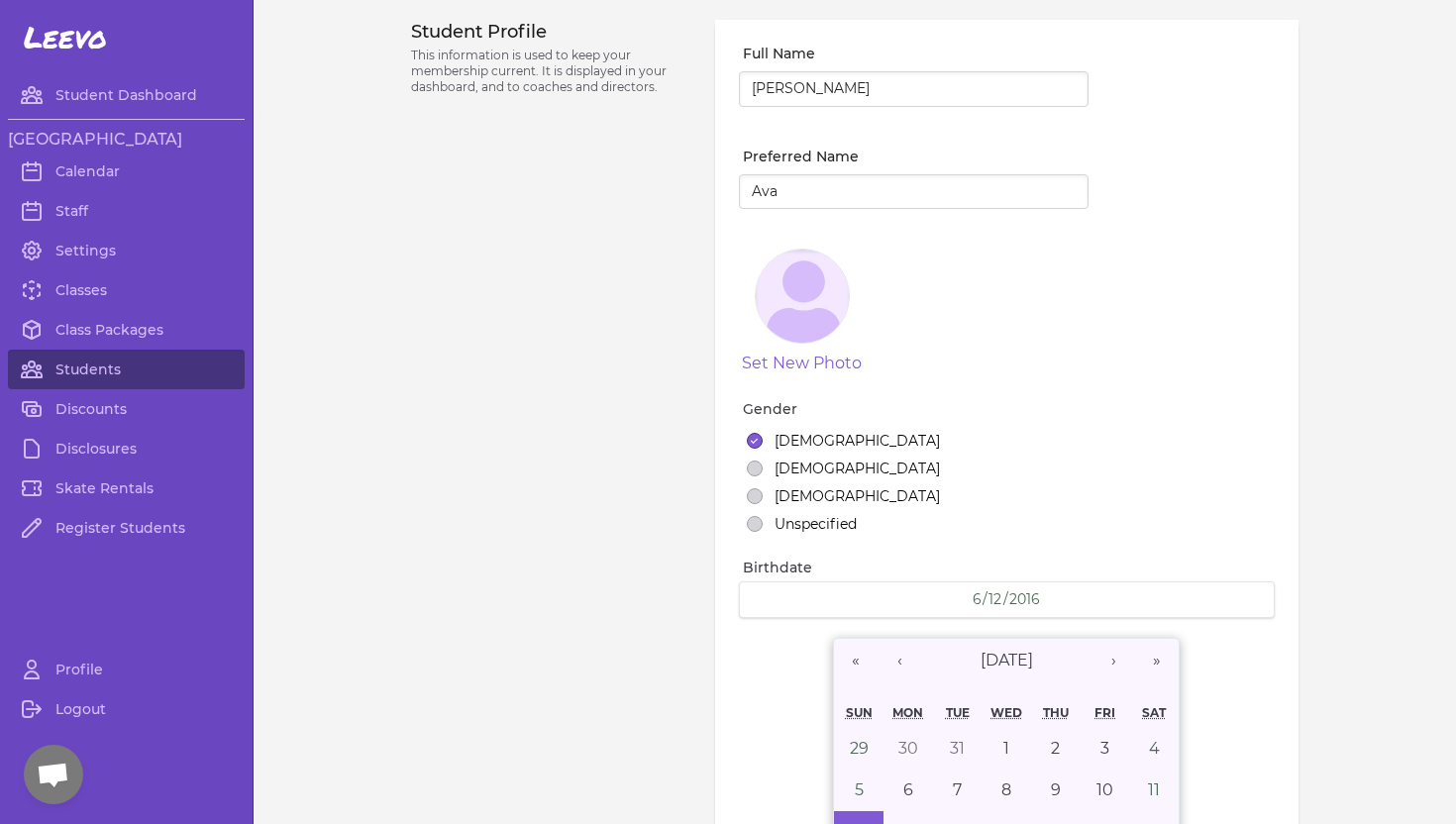 select on "6" 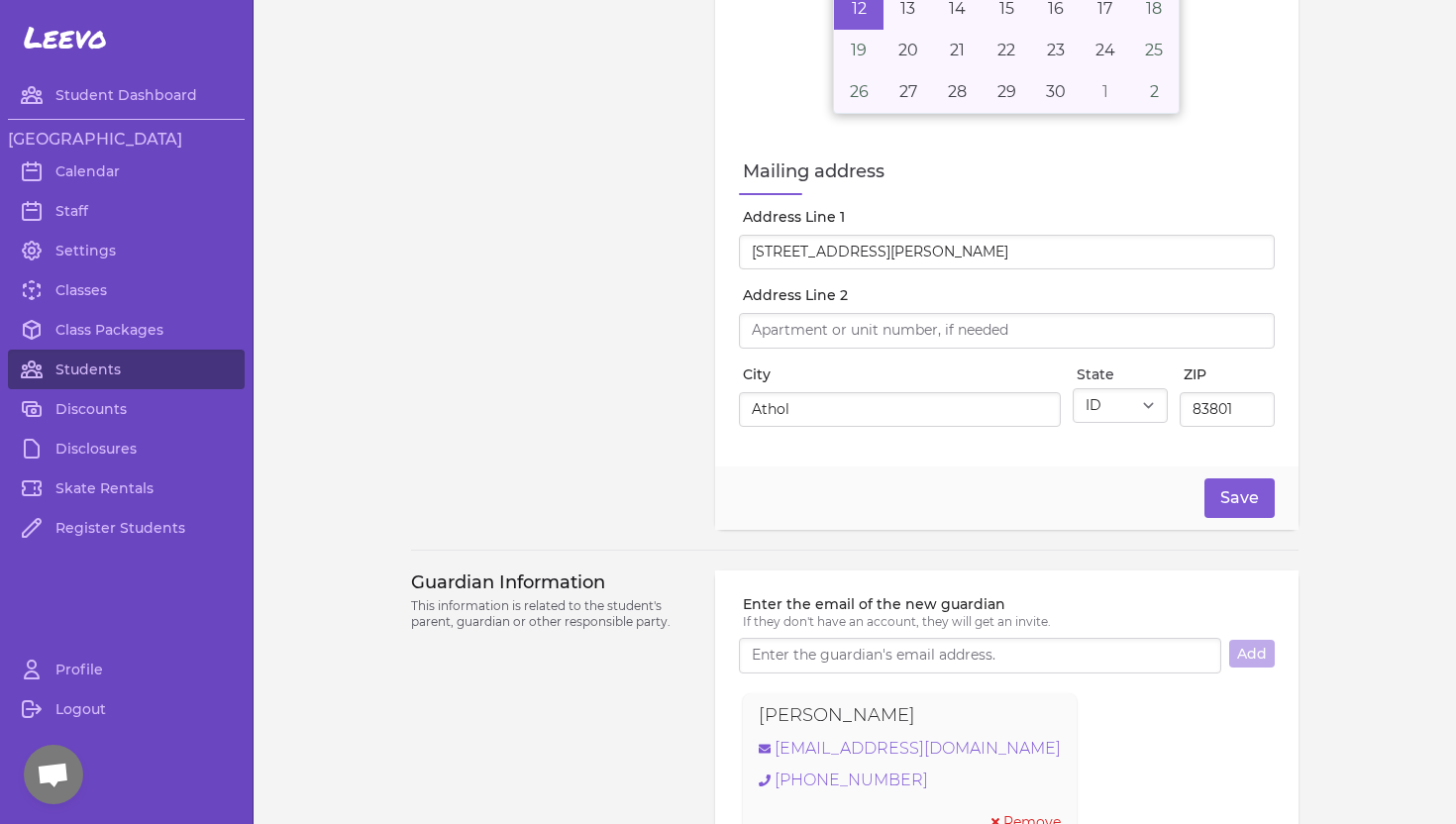 scroll, scrollTop: 913, scrollLeft: 0, axis: vertical 